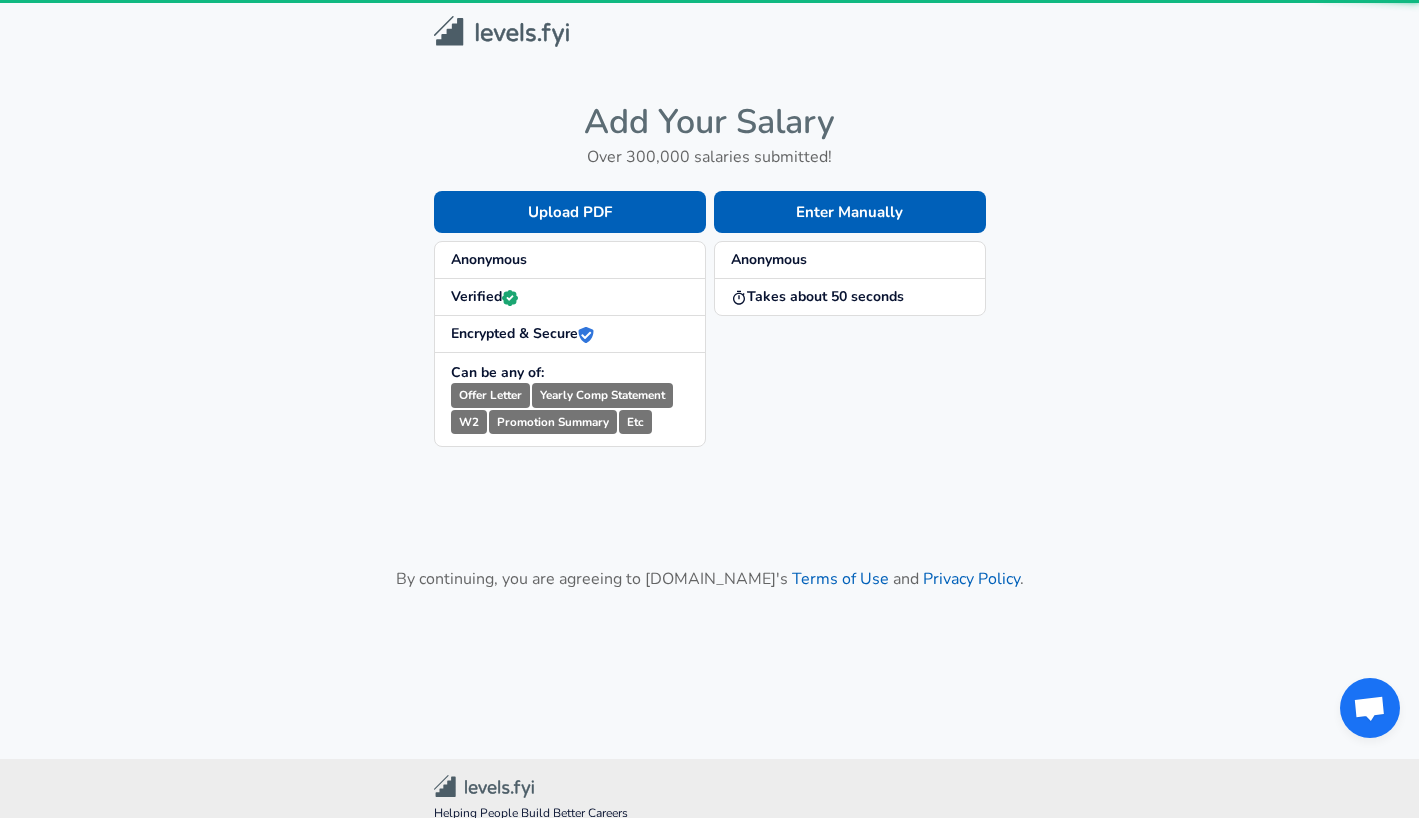 scroll, scrollTop: 0, scrollLeft: 0, axis: both 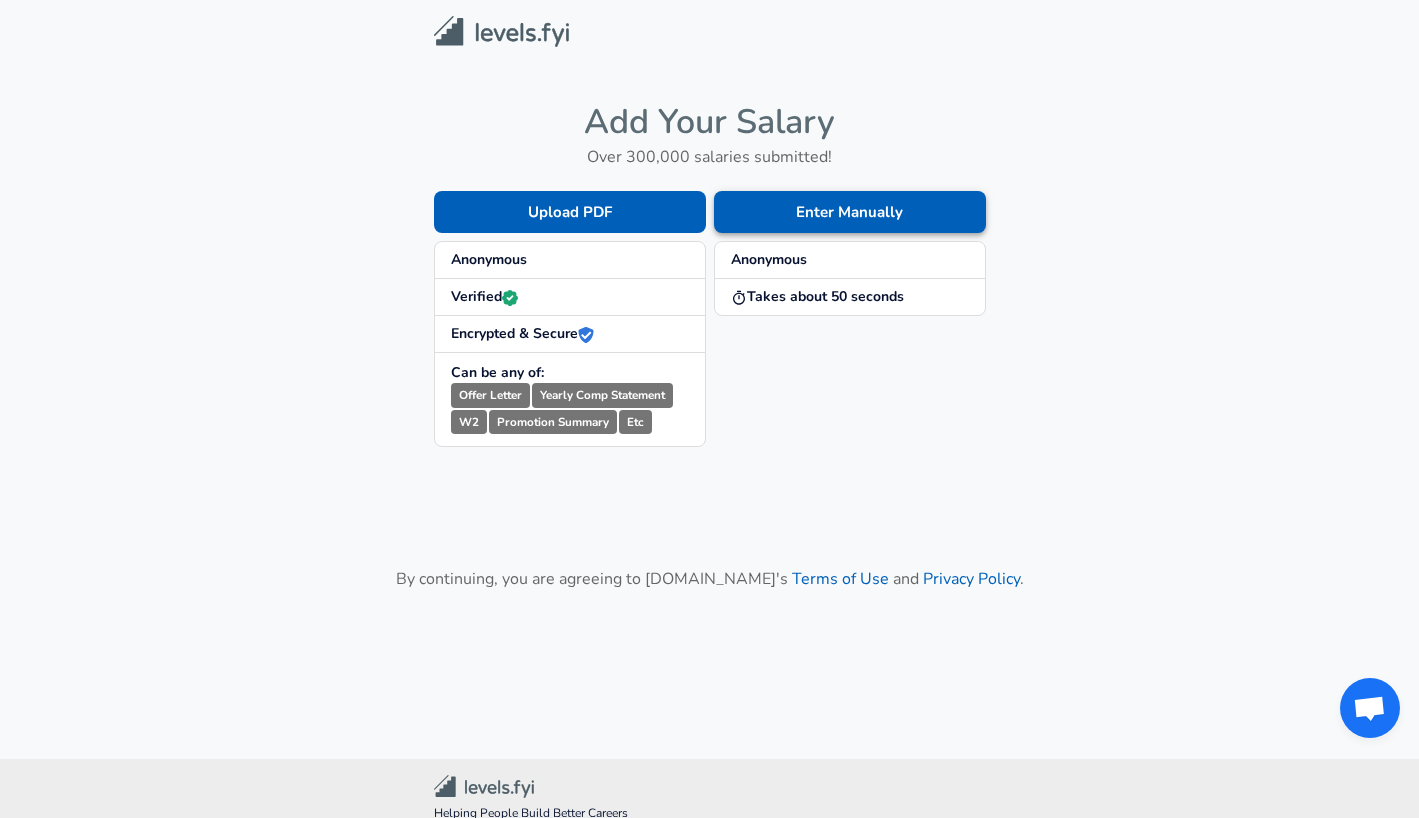 click on "Enter Manually" at bounding box center (850, 212) 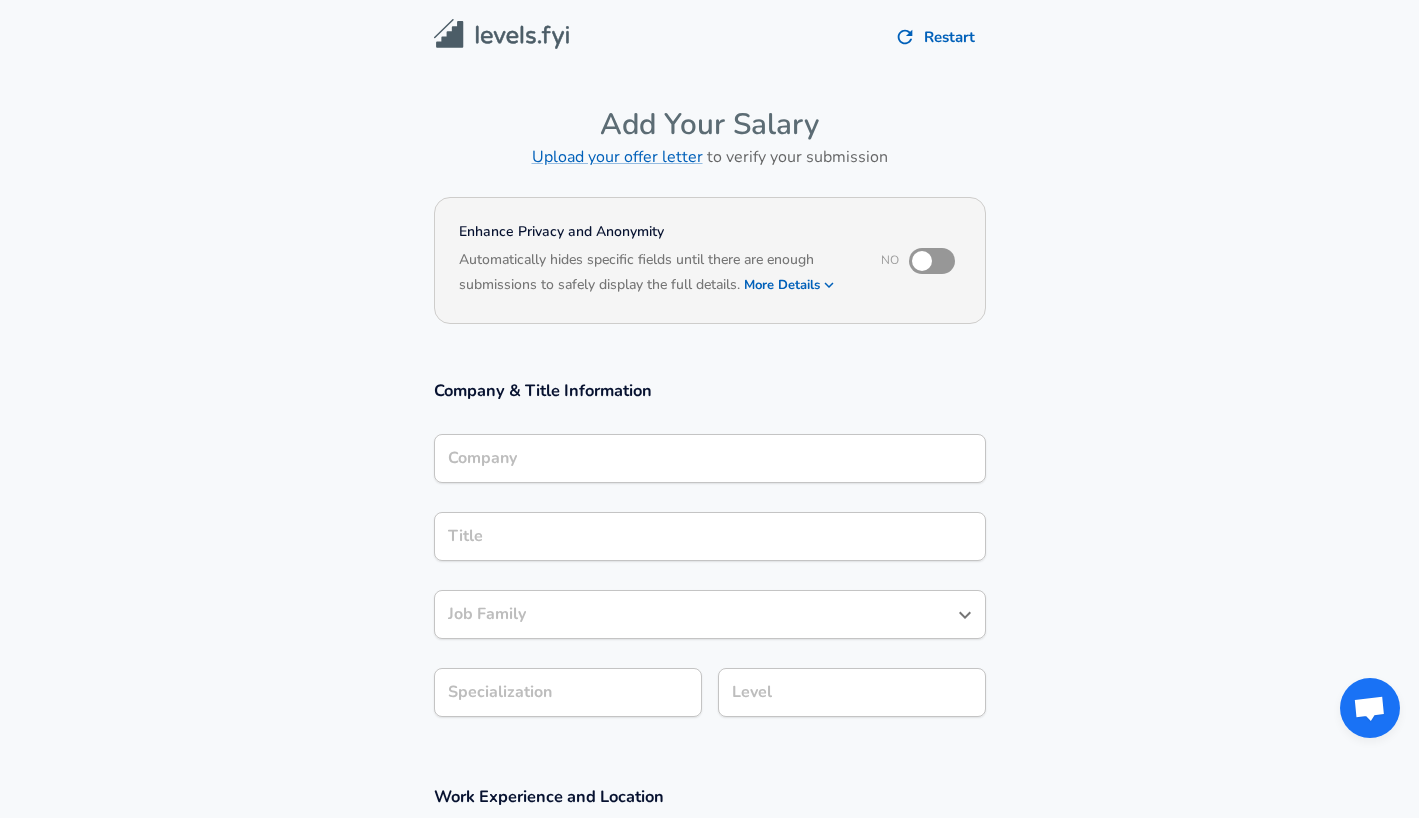 click at bounding box center (922, 261) 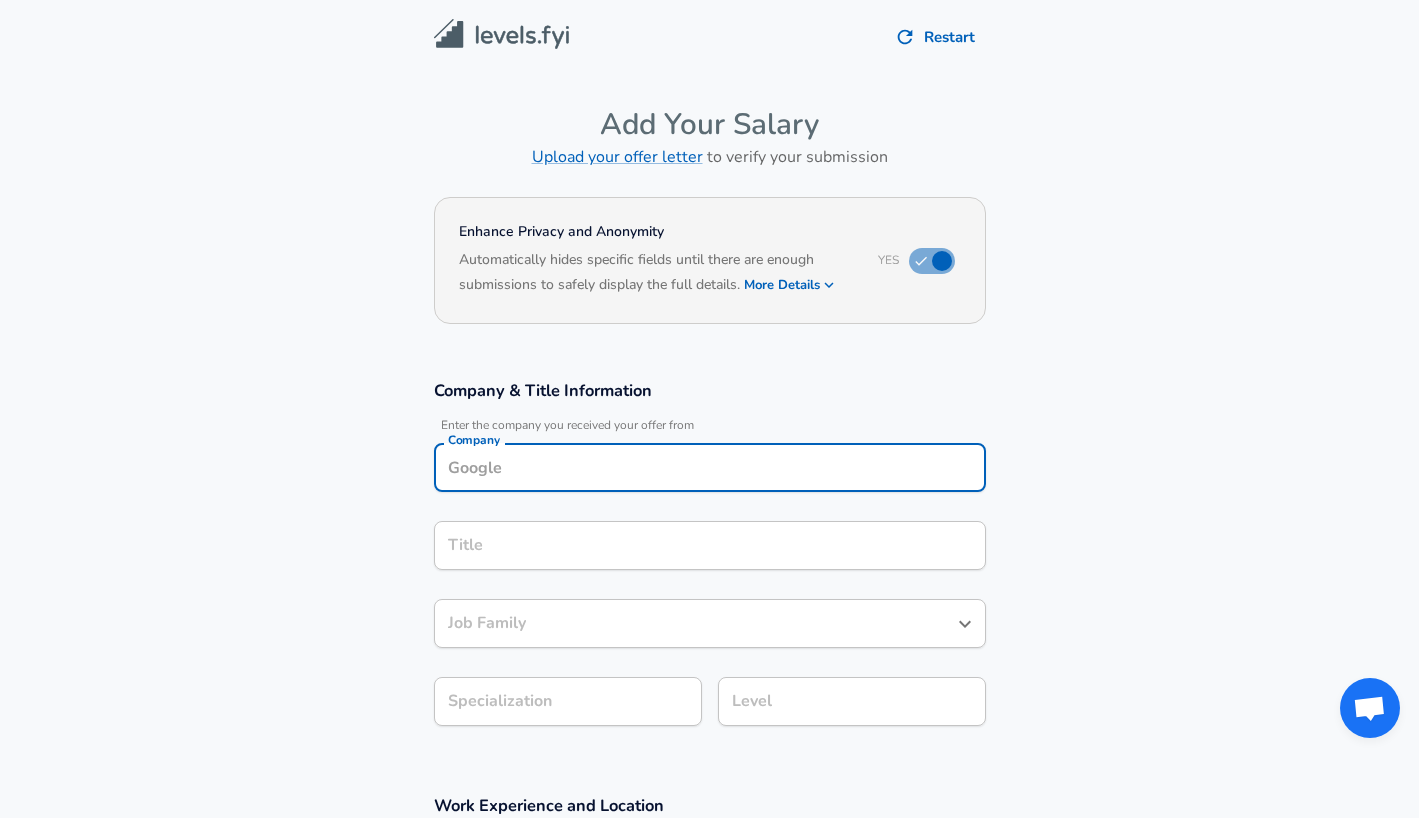 click on "Company" at bounding box center [710, 467] 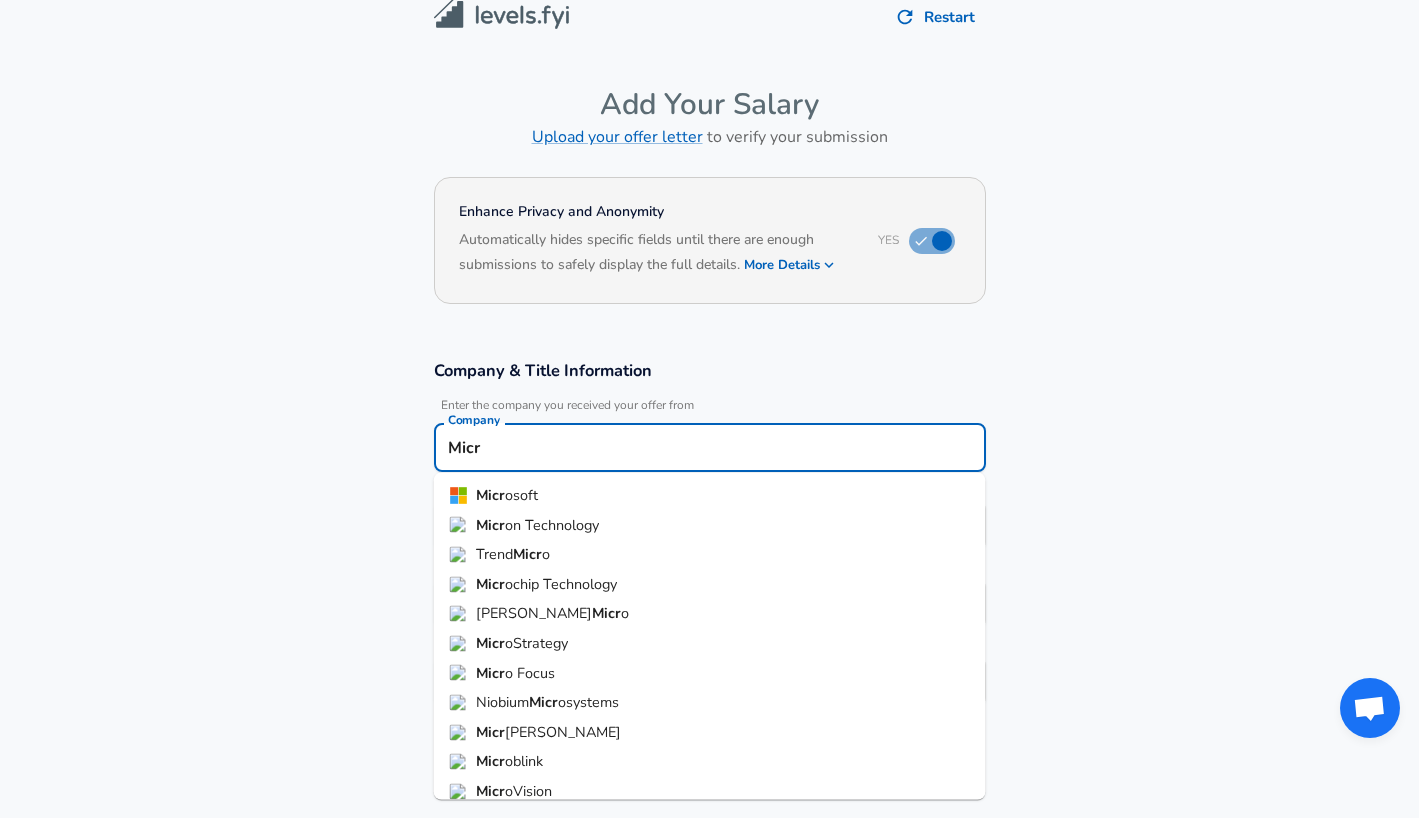 click on "osoft" at bounding box center (521, 495) 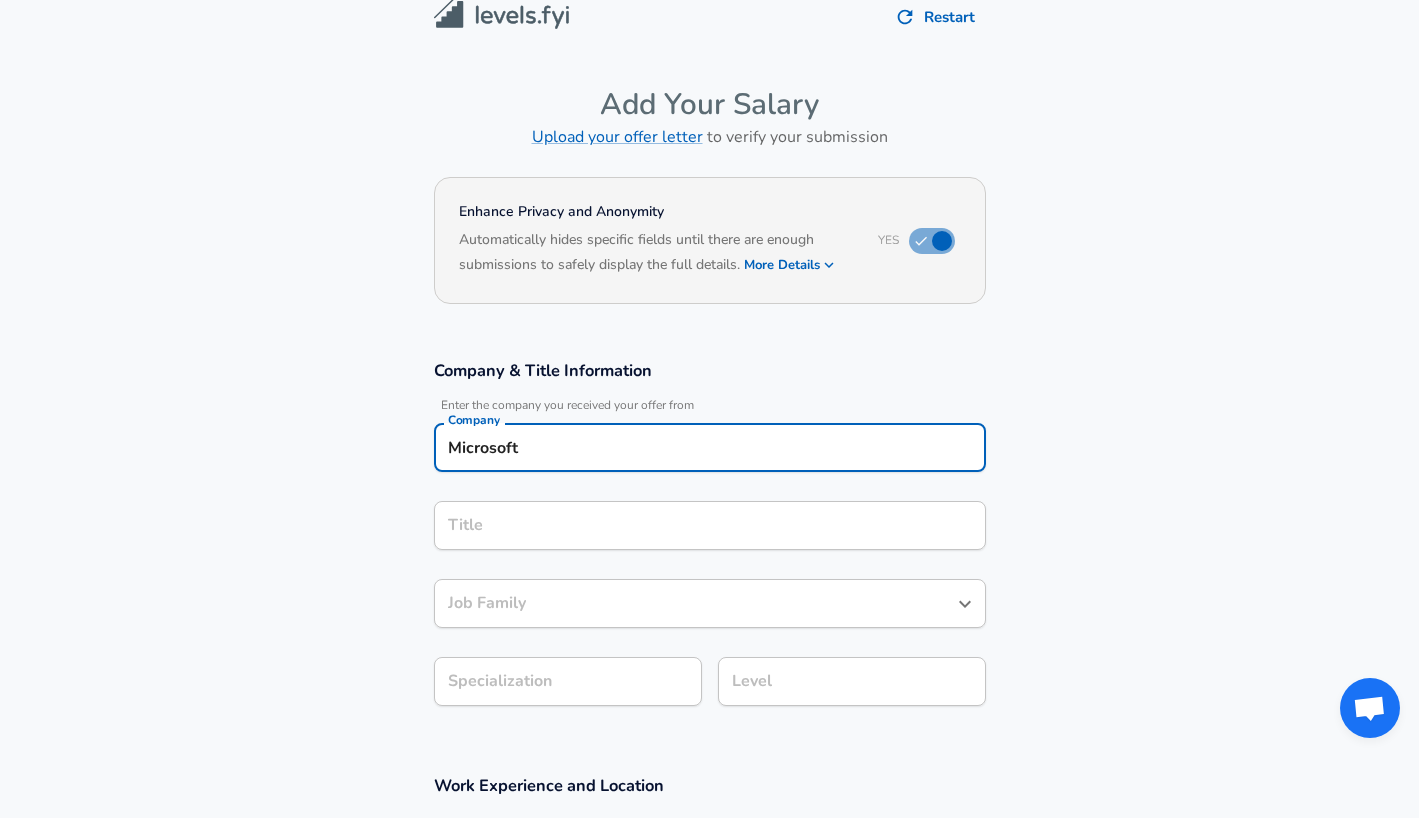 type on "Microsoft" 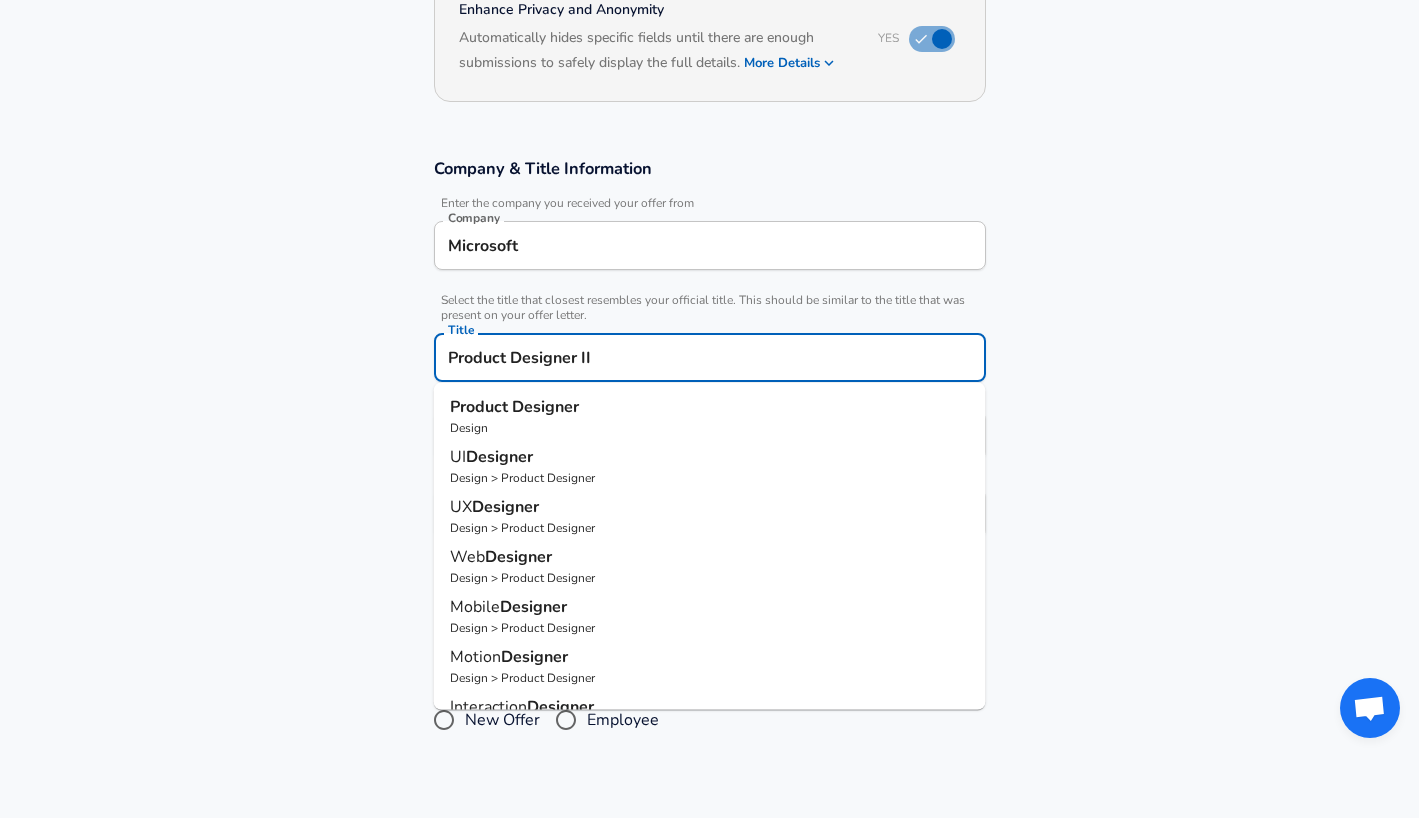 scroll, scrollTop: 219, scrollLeft: 0, axis: vertical 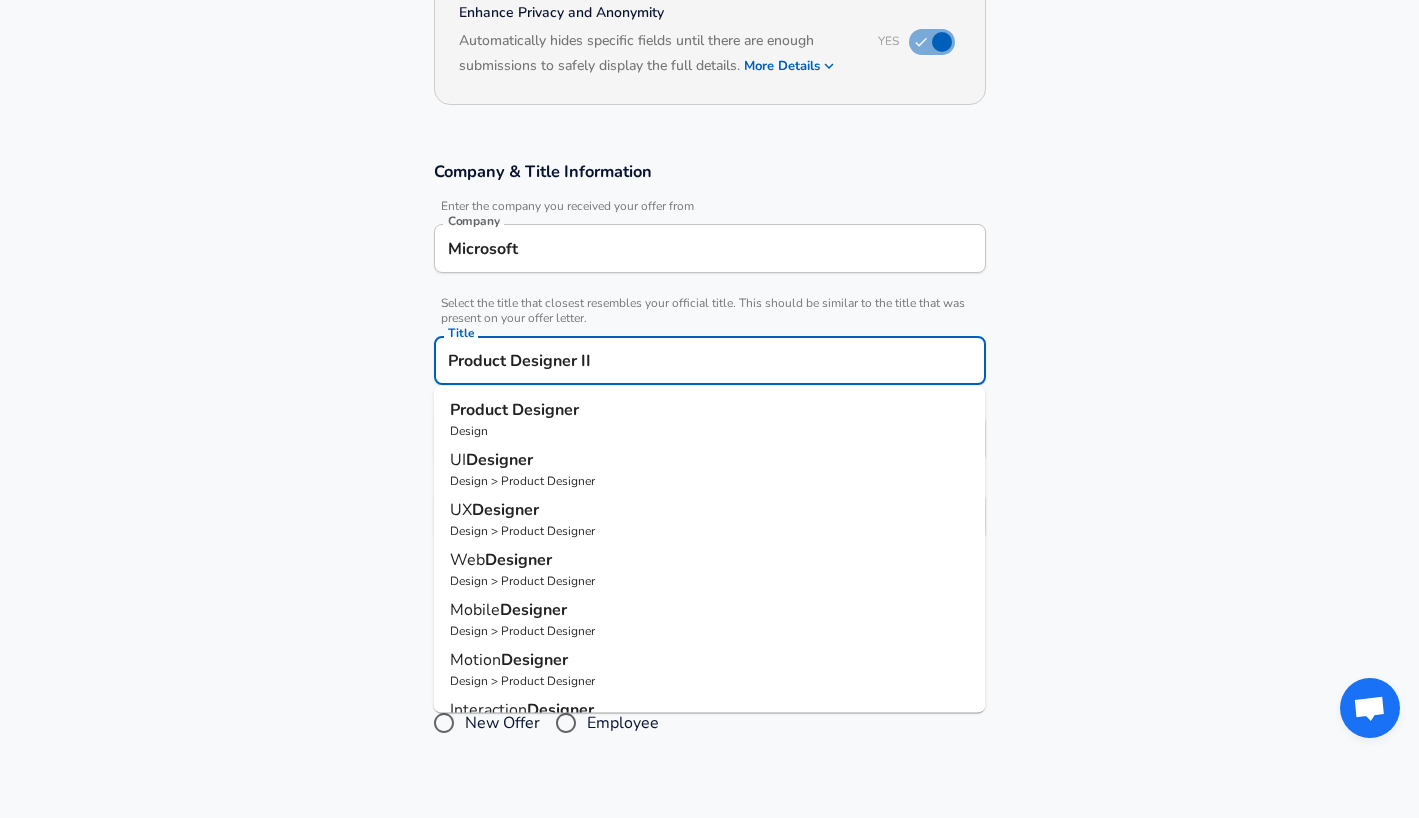 click on "Designer" at bounding box center (545, 410) 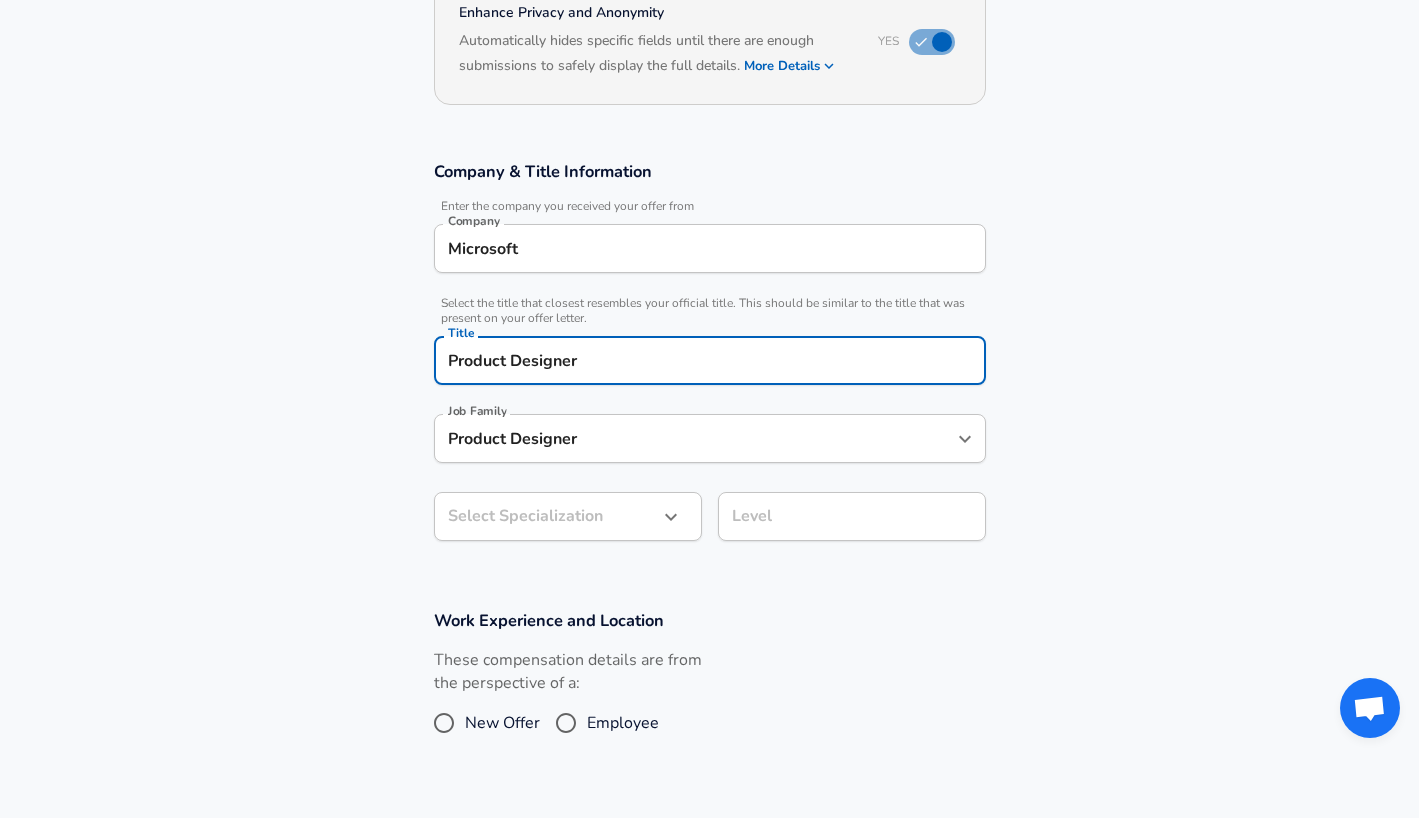 type on "Product Designer" 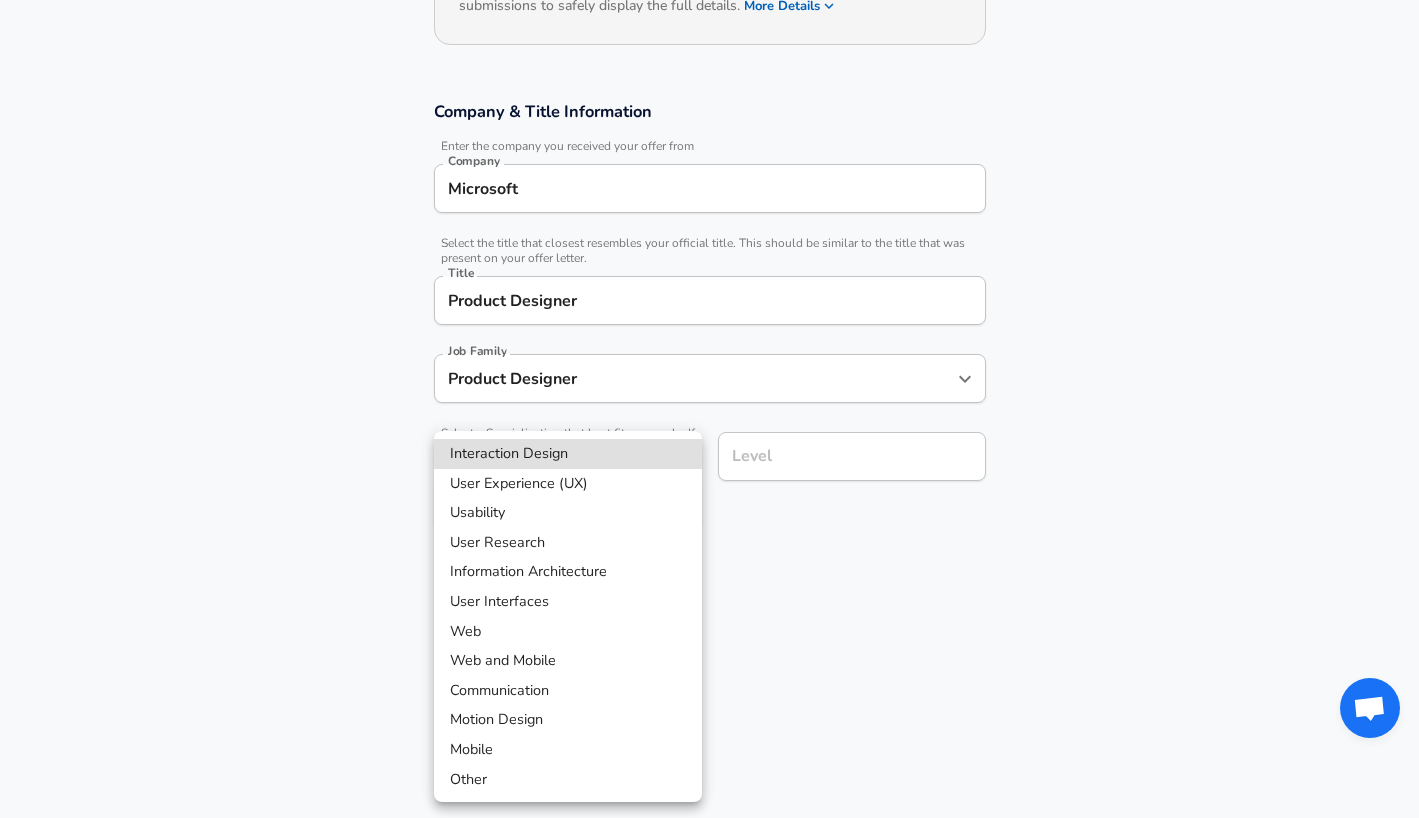 click on "User Interfaces" at bounding box center [568, 602] 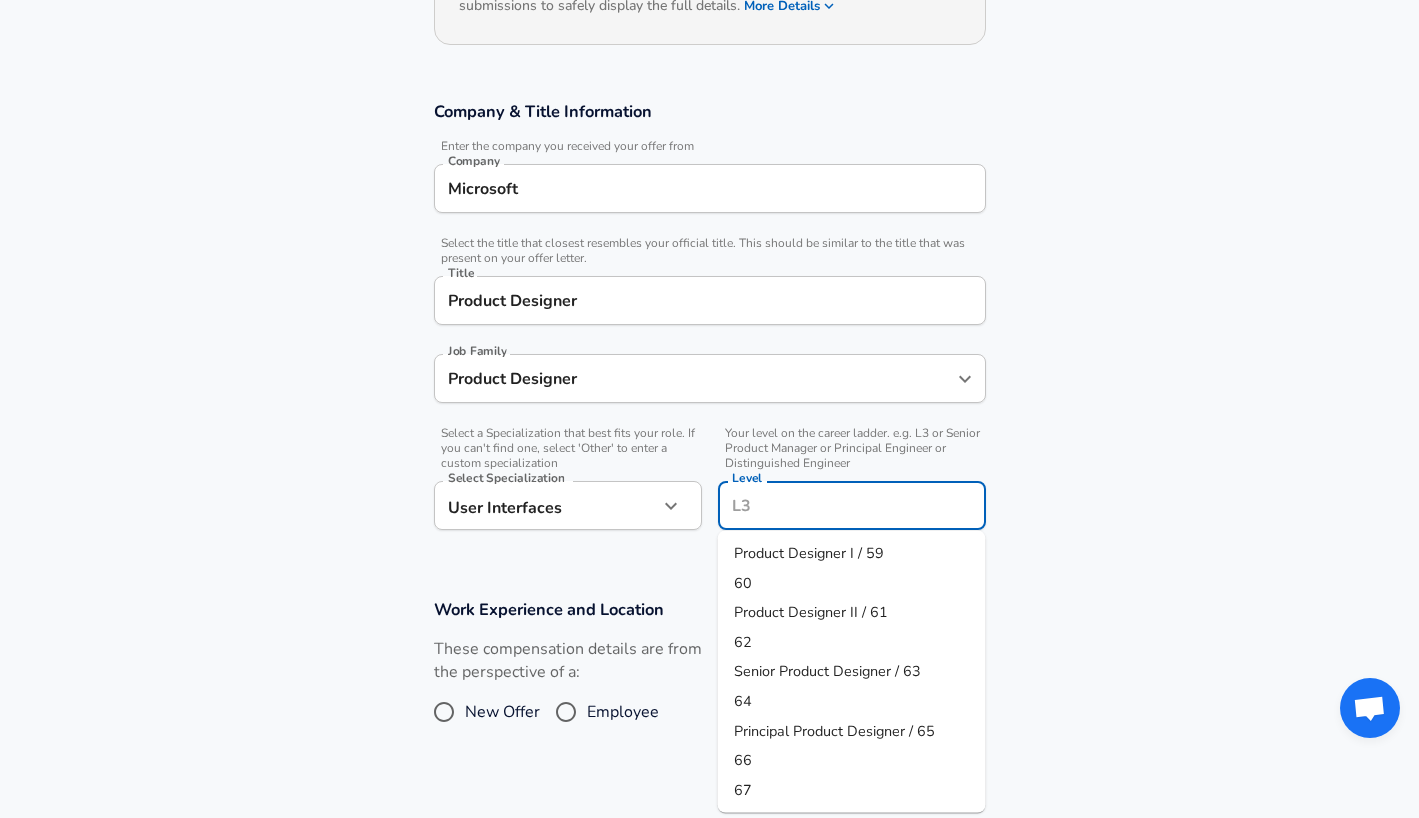click on "Level" at bounding box center (852, 505) 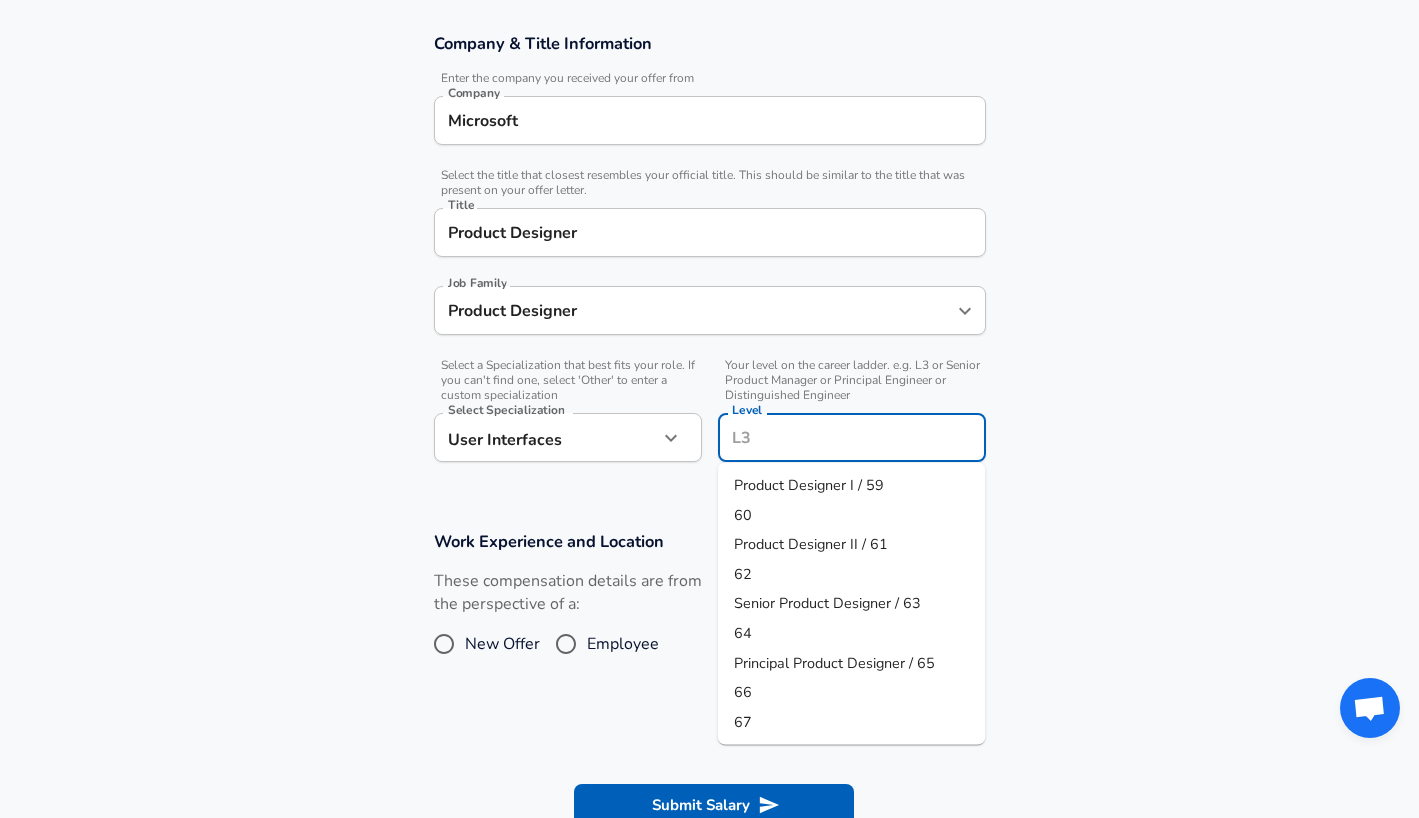 scroll, scrollTop: 349, scrollLeft: 0, axis: vertical 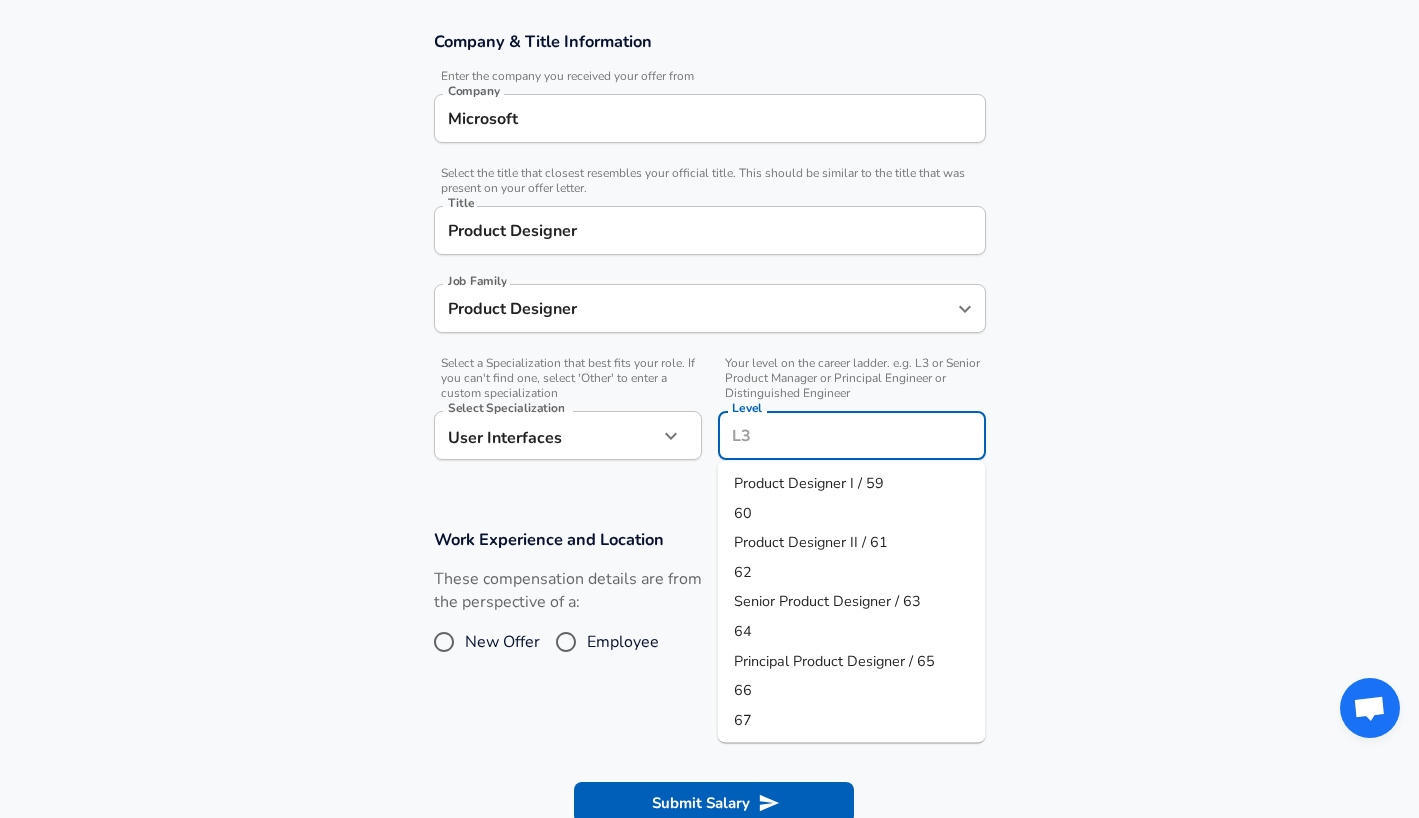 click on "62" at bounding box center [852, 572] 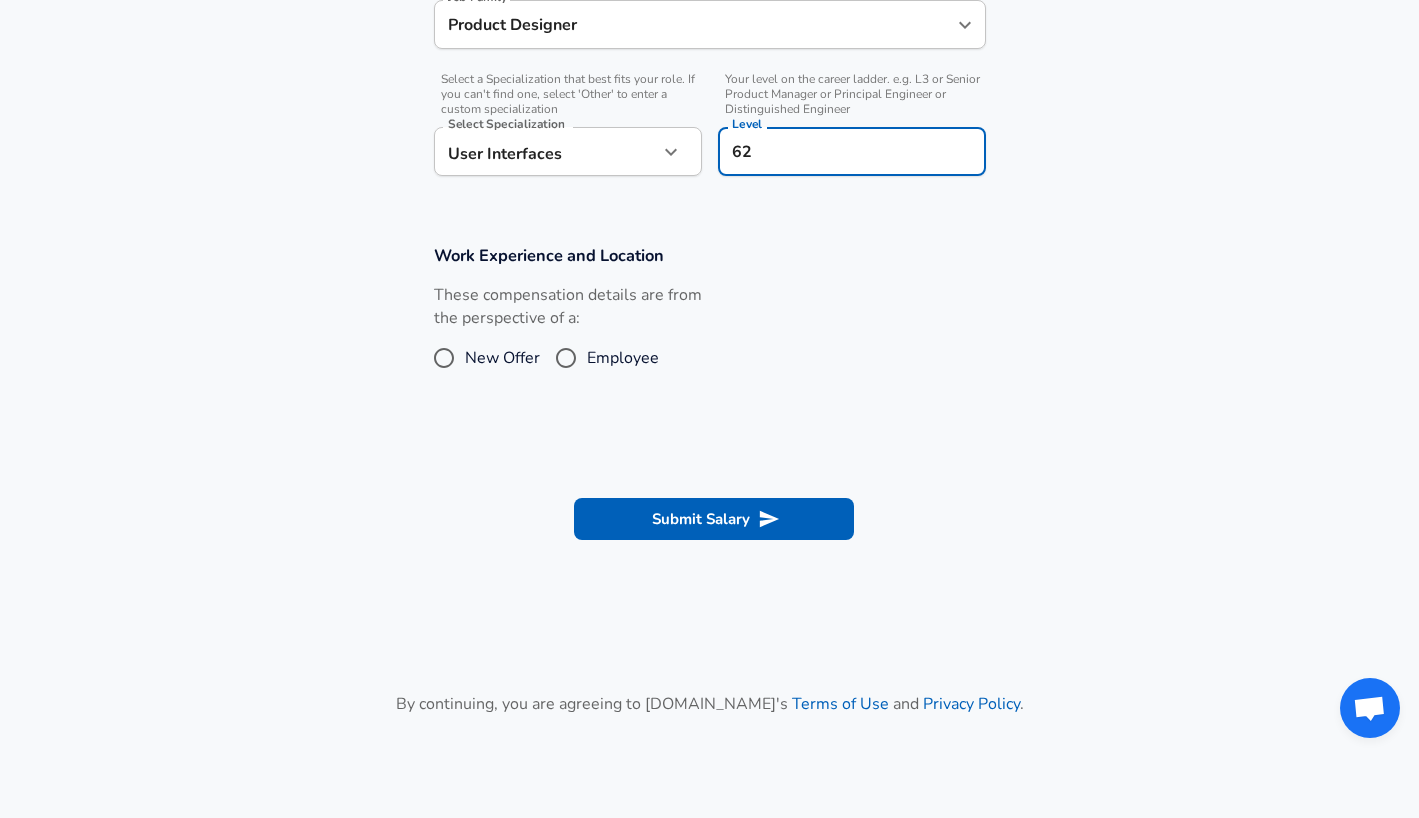 scroll, scrollTop: 635, scrollLeft: 0, axis: vertical 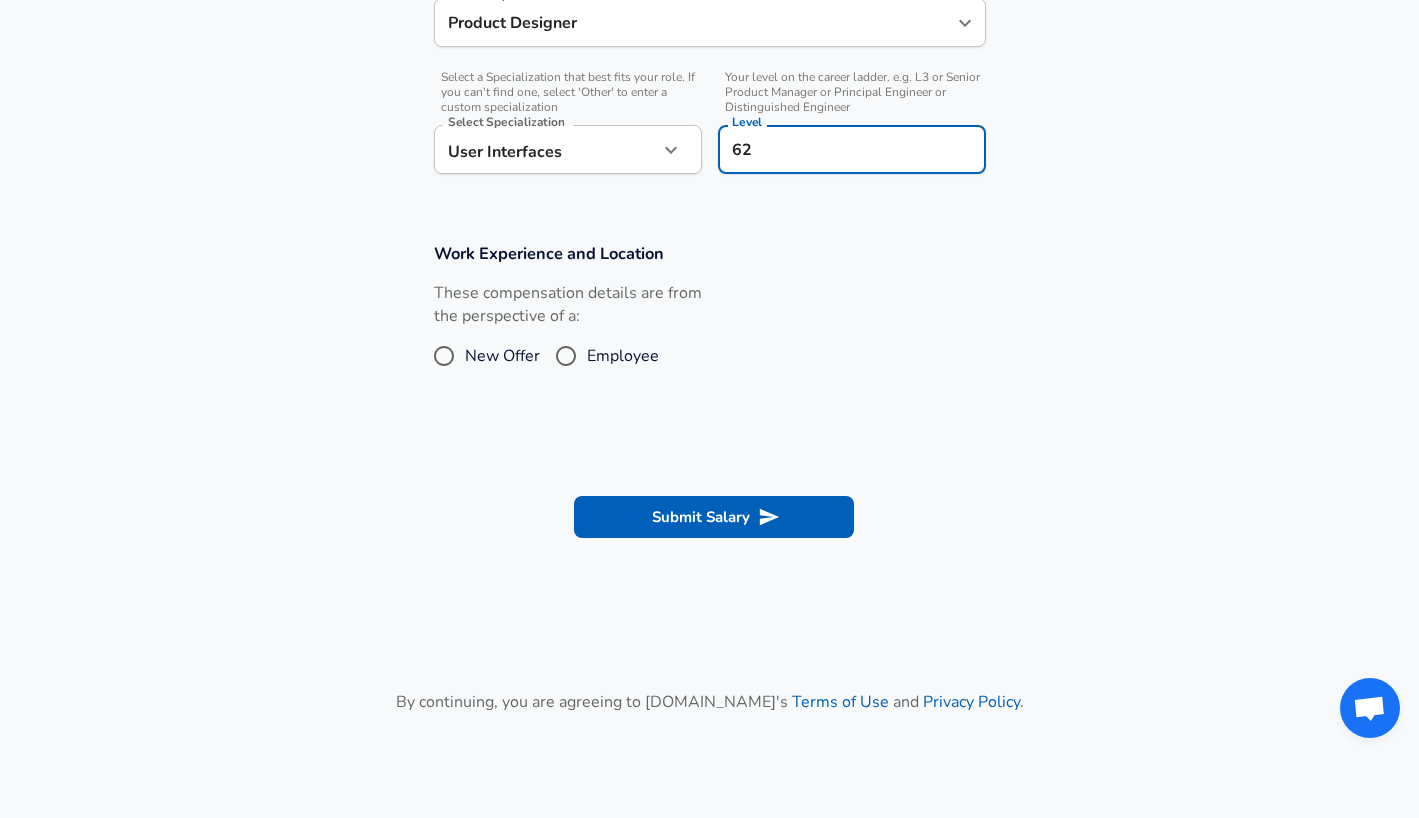 click on "Employee" at bounding box center (566, 356) 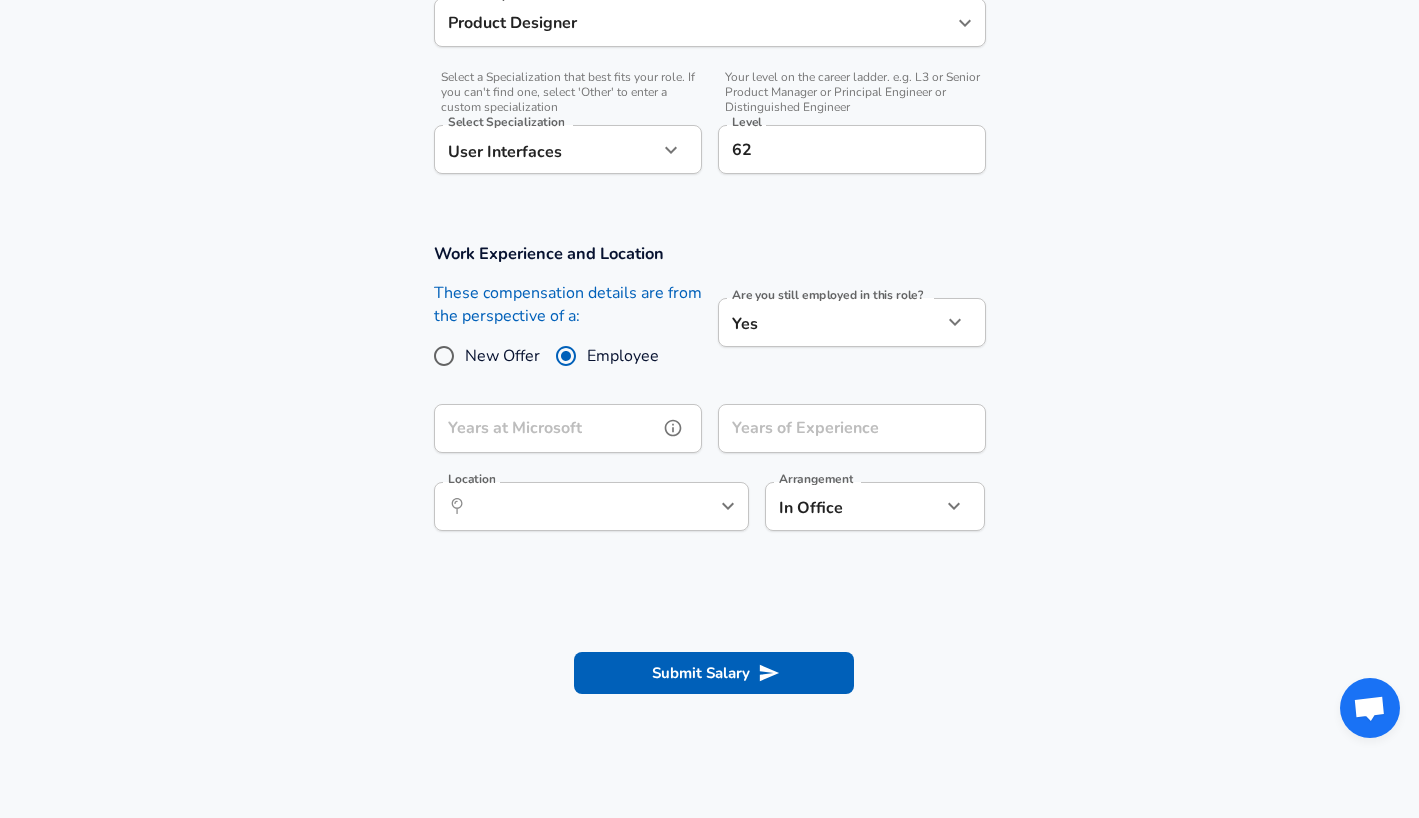 click on "Years at Microsoft" at bounding box center (546, 428) 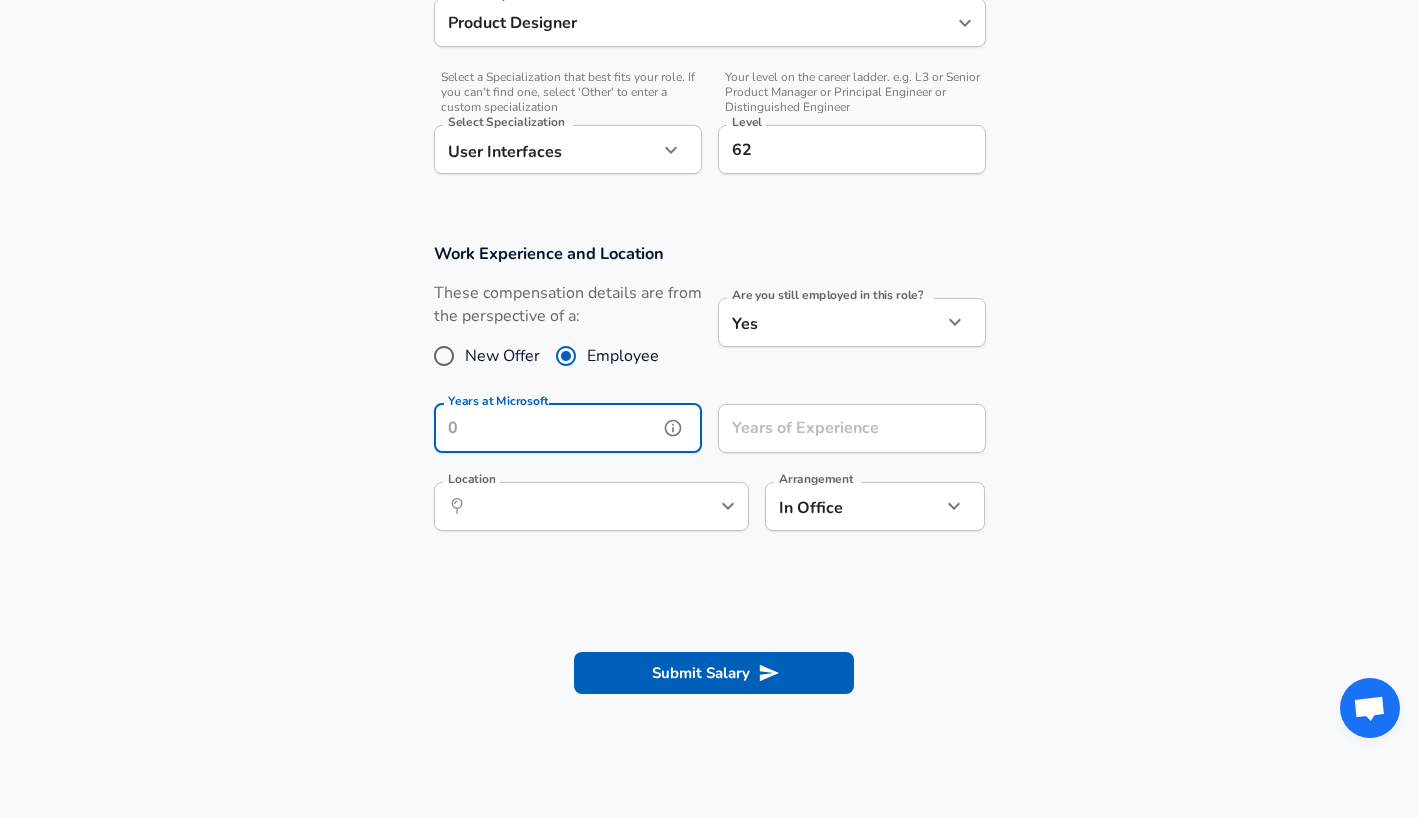 type on "4" 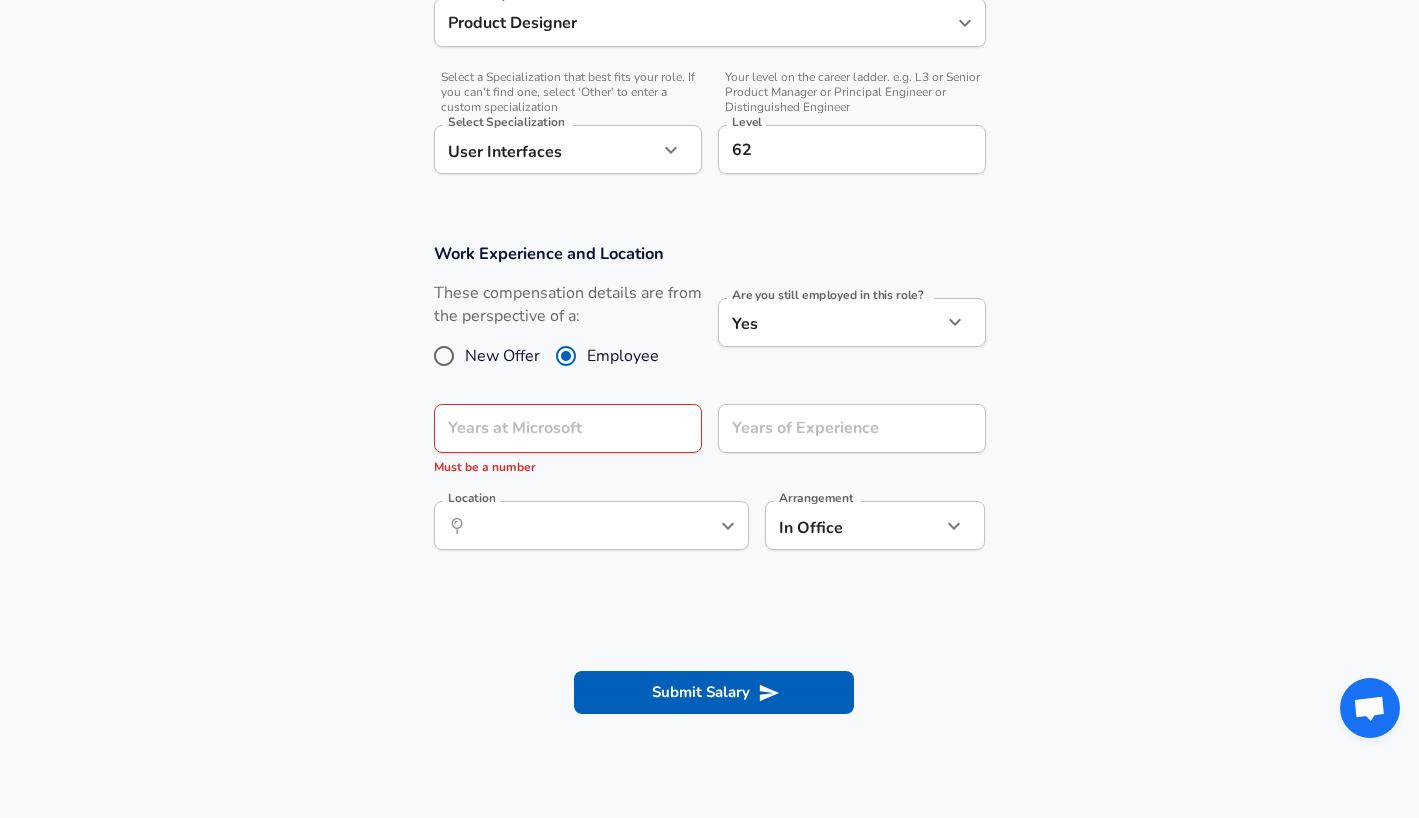 click on "Work Experience and Location These compensation details are from the perspective of a: New Offer Employee Are you still employed in this role? Yes yes Are you still employed in this role? Years at Microsoft Years at Microsoft Must be a number Years of Experience Years of Experience Location ​ Location Arrangement In Office office Arrangement" at bounding box center (709, 407) 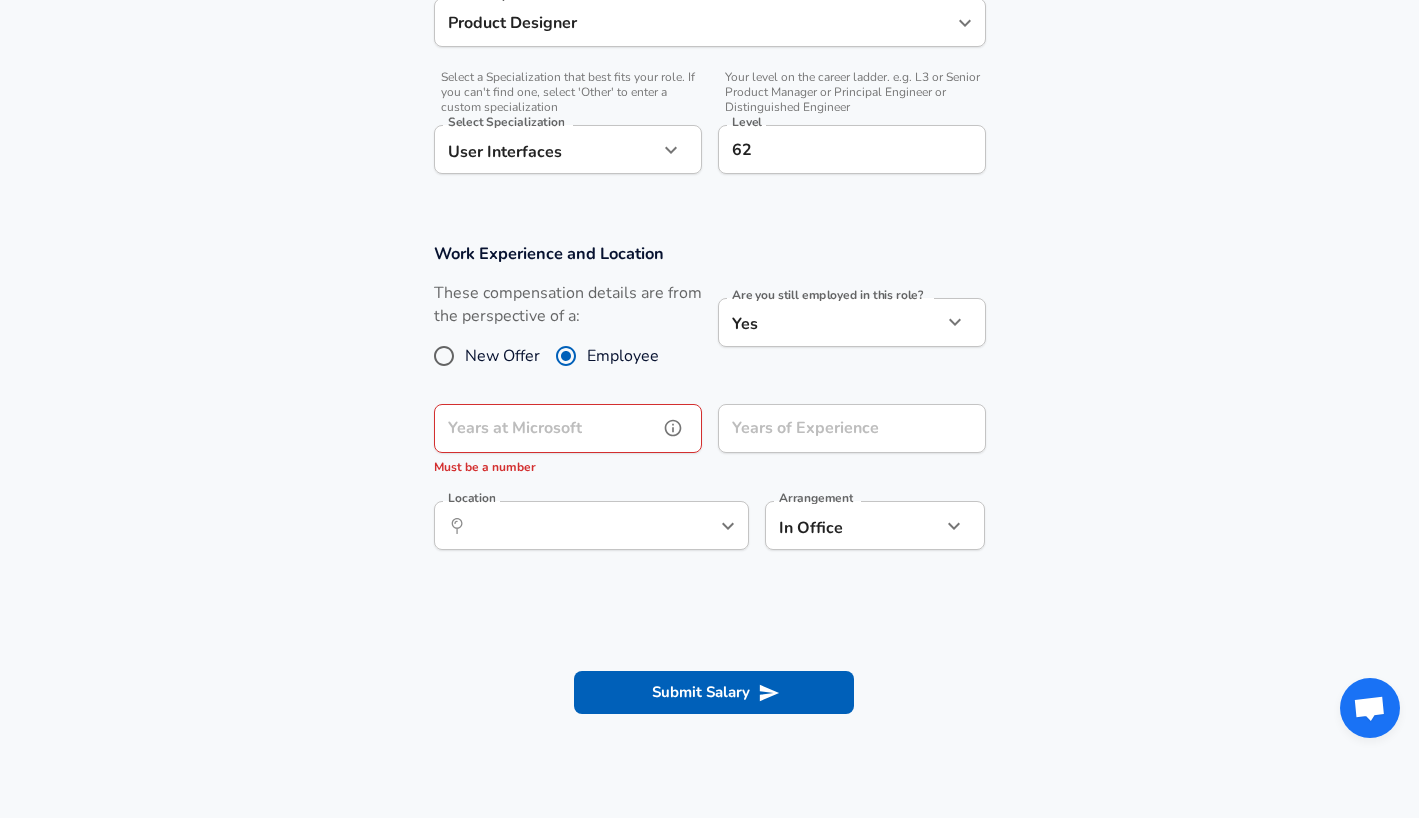click 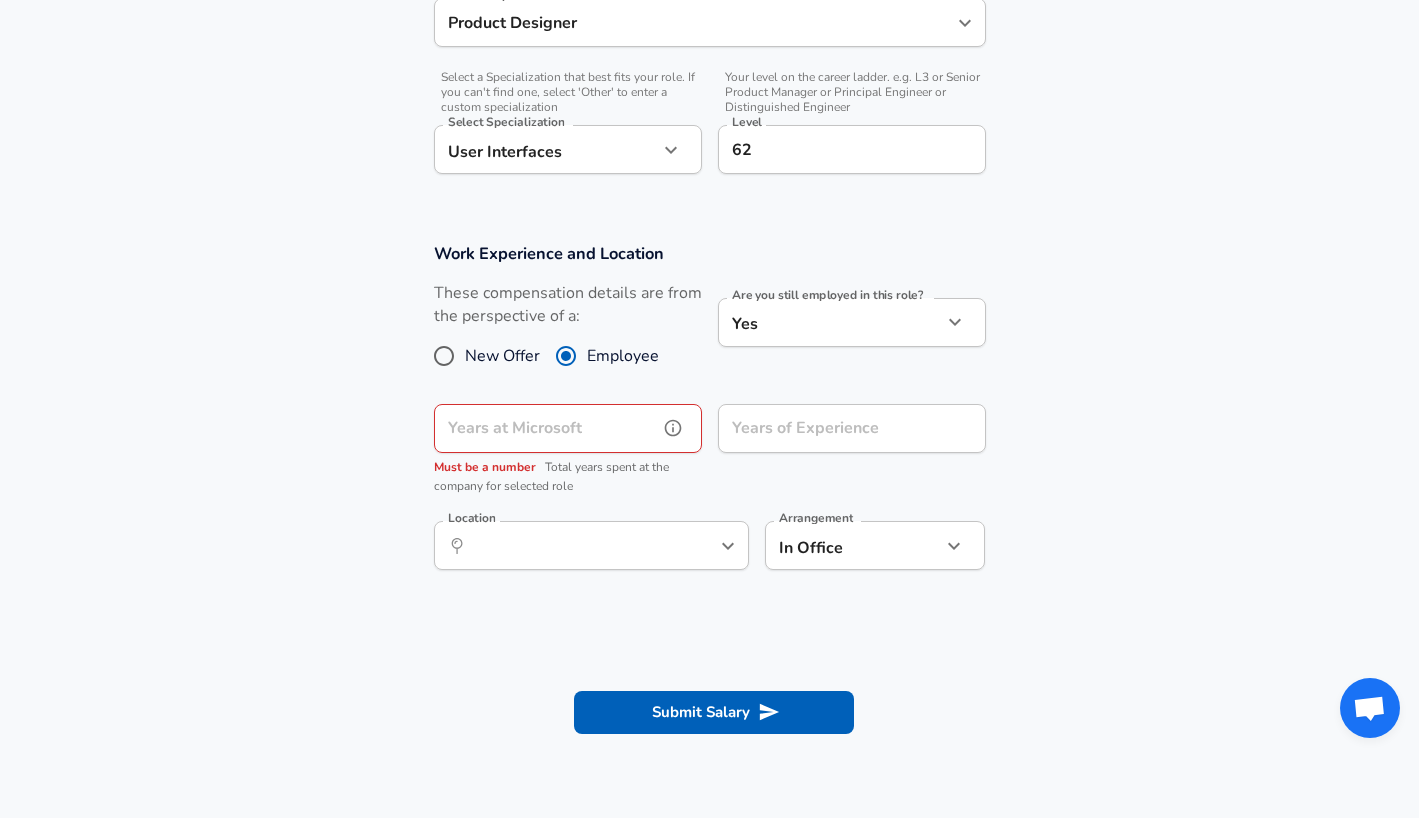 click on "Years at Microsoft" at bounding box center (546, 428) 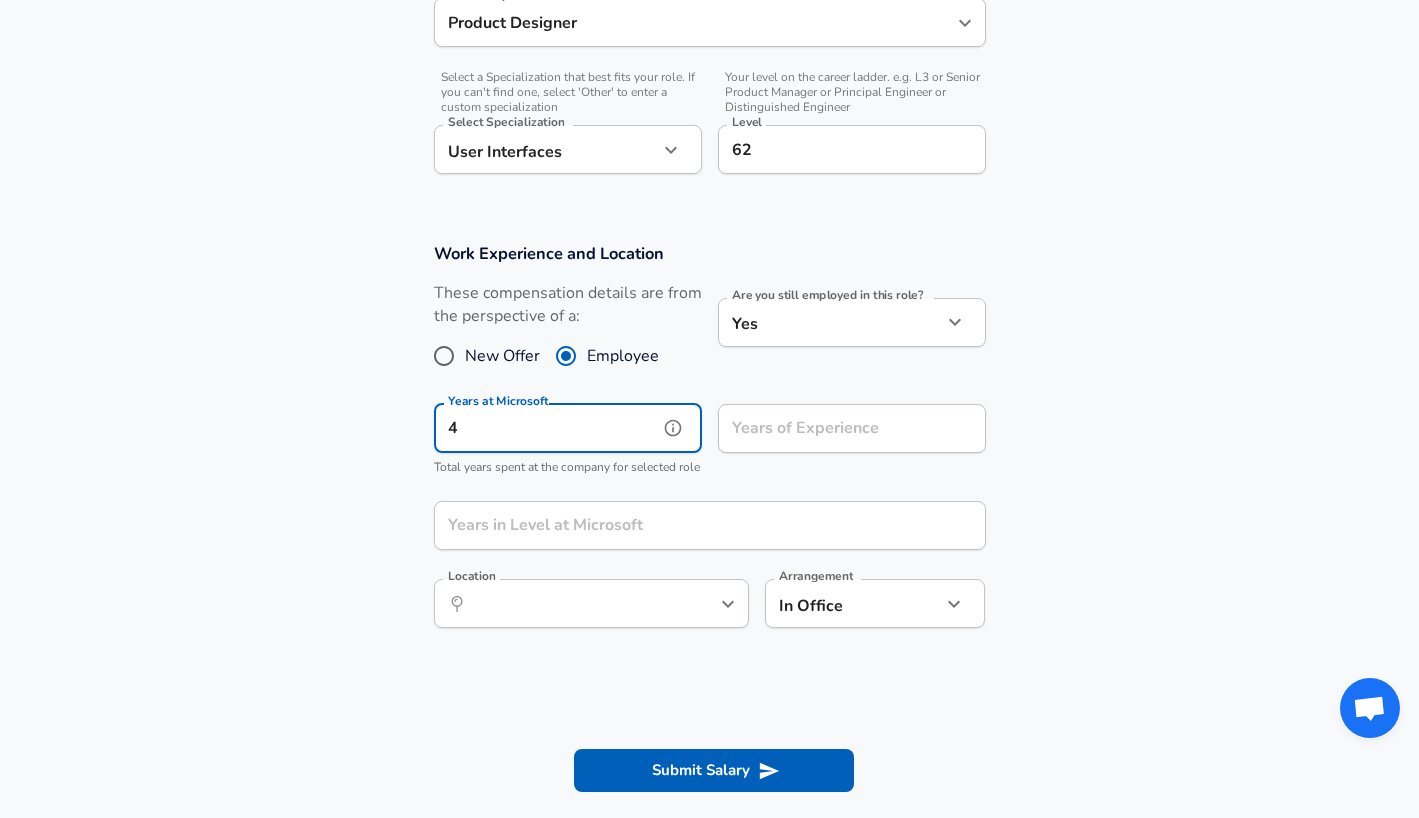 type on "4" 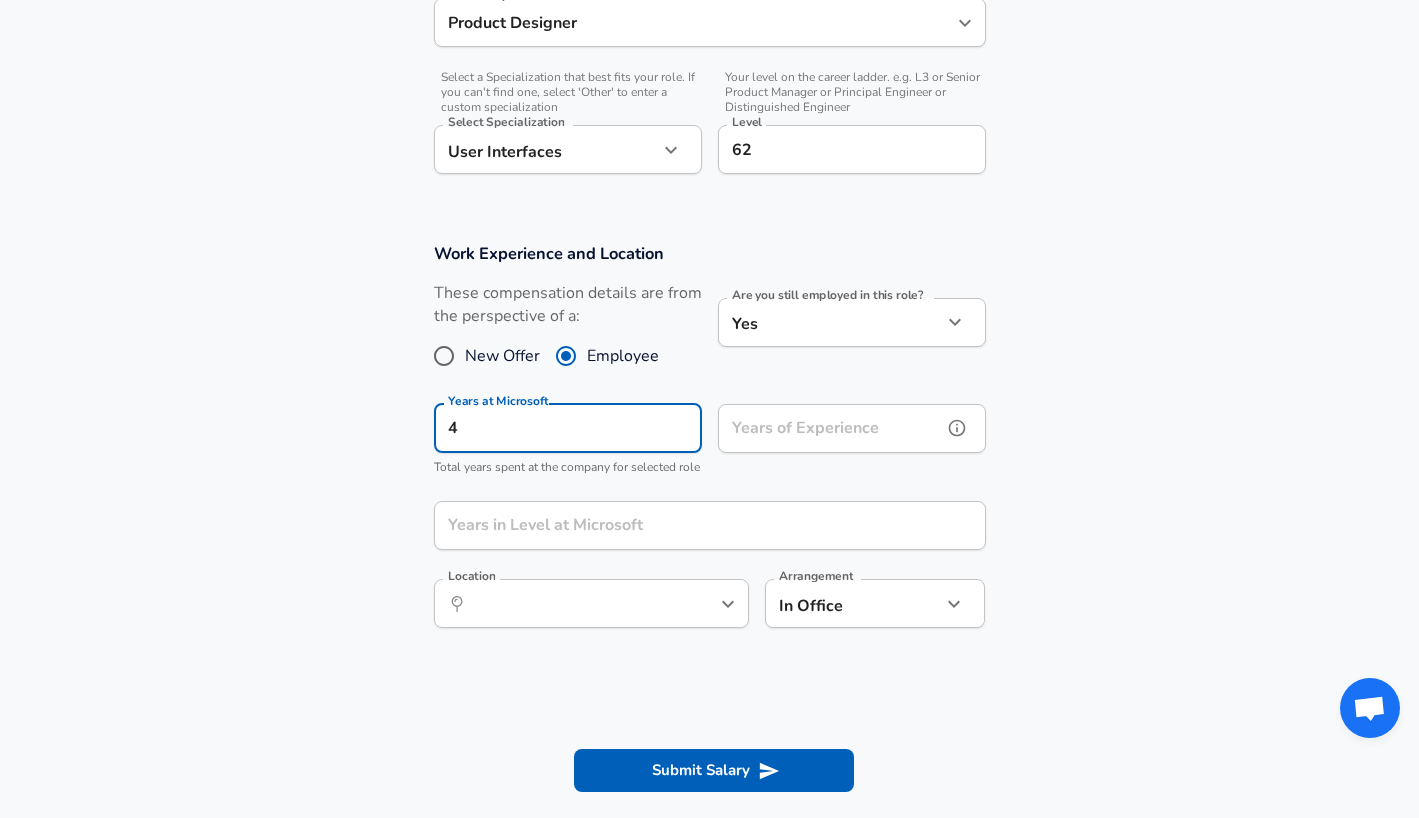 click on "Years of Experience" at bounding box center [830, 428] 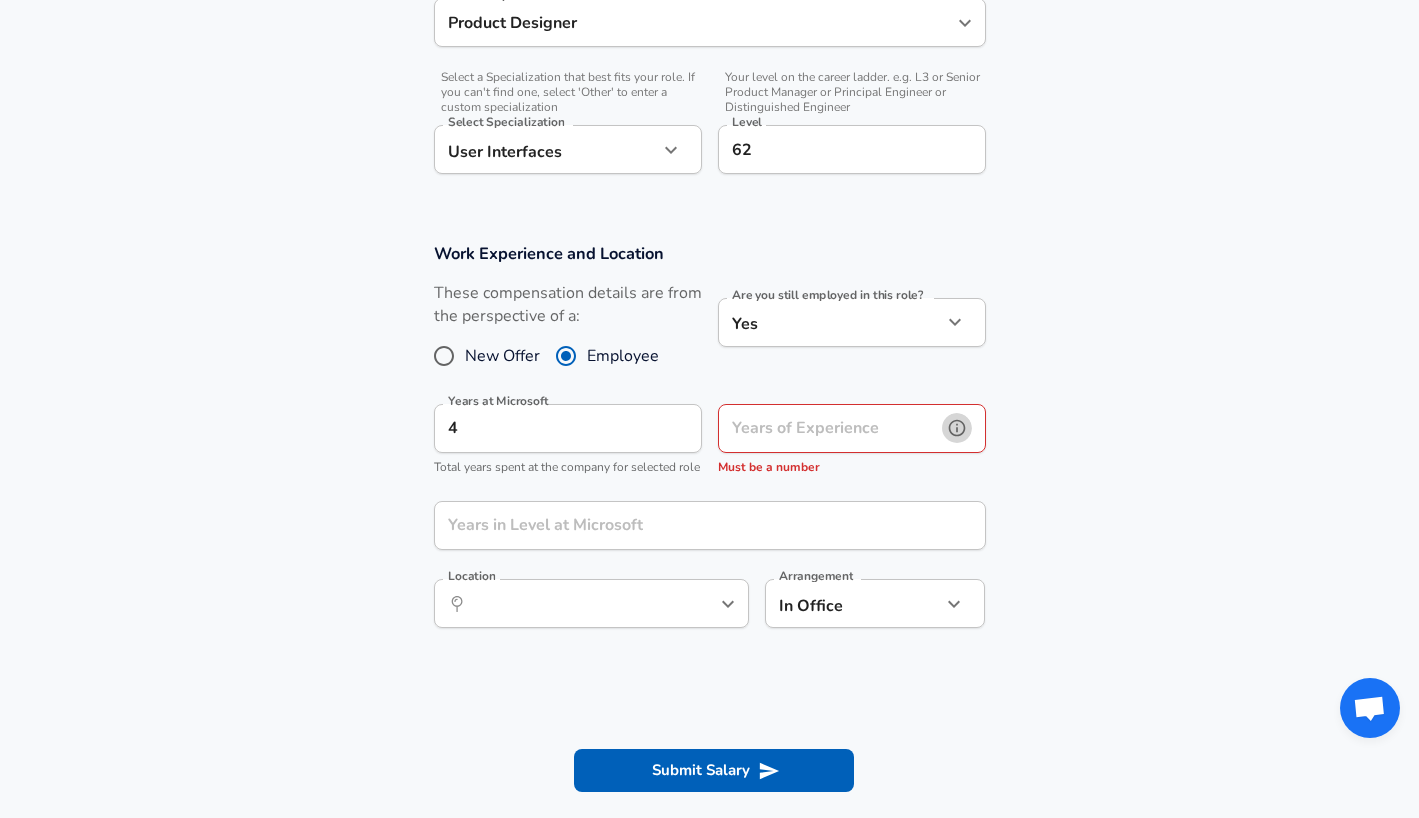 click 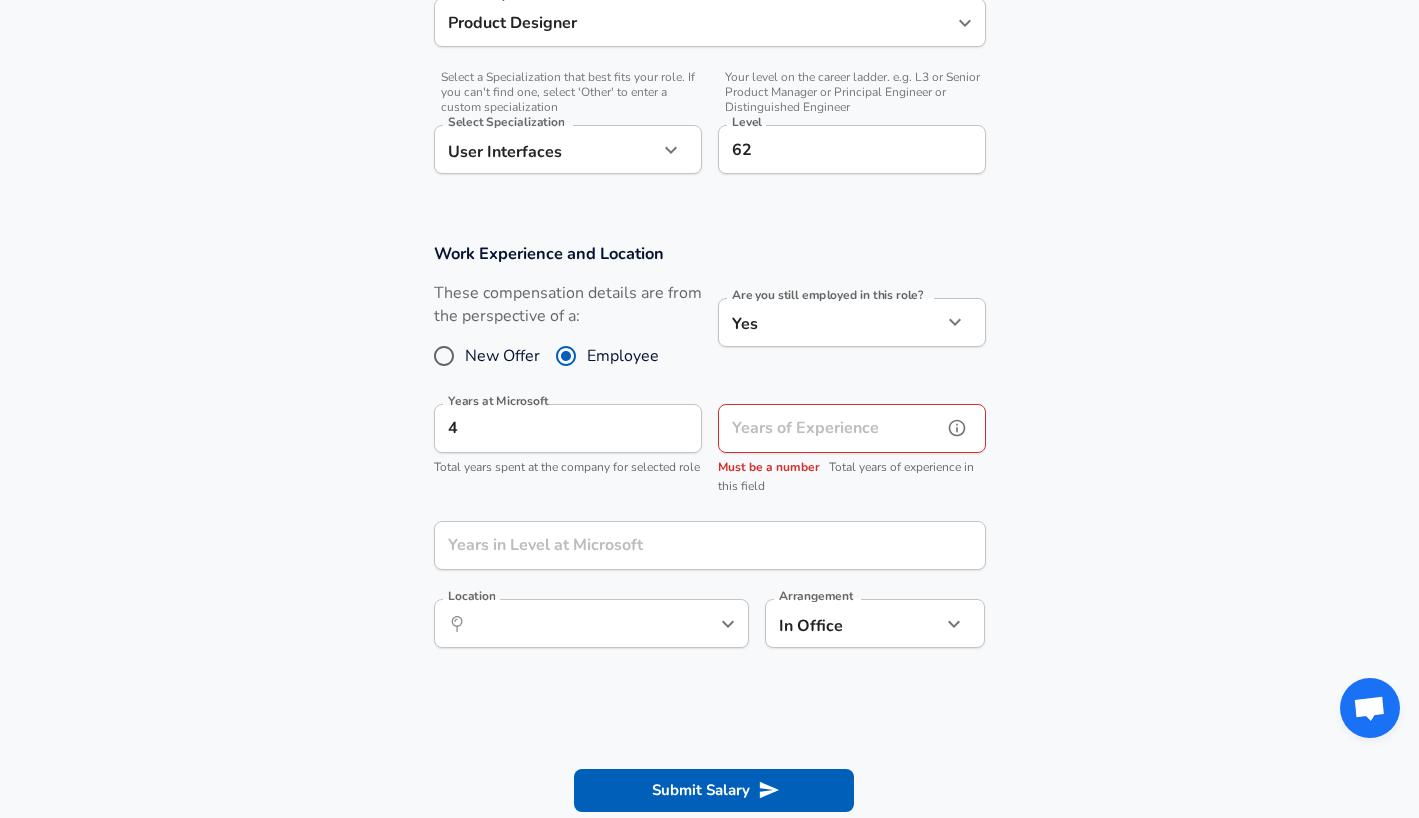 click on "Years of Experience" at bounding box center [830, 428] 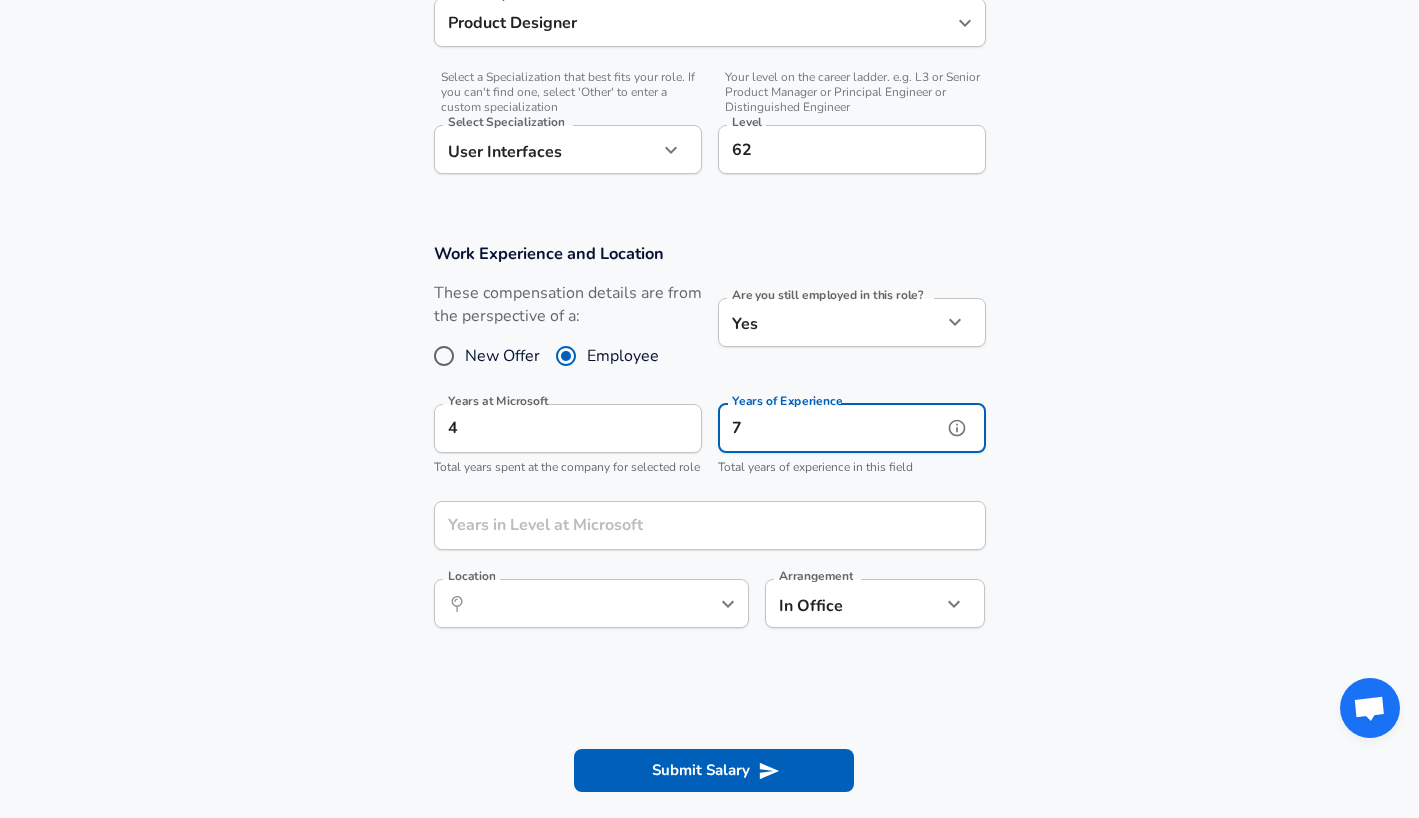 type on "7" 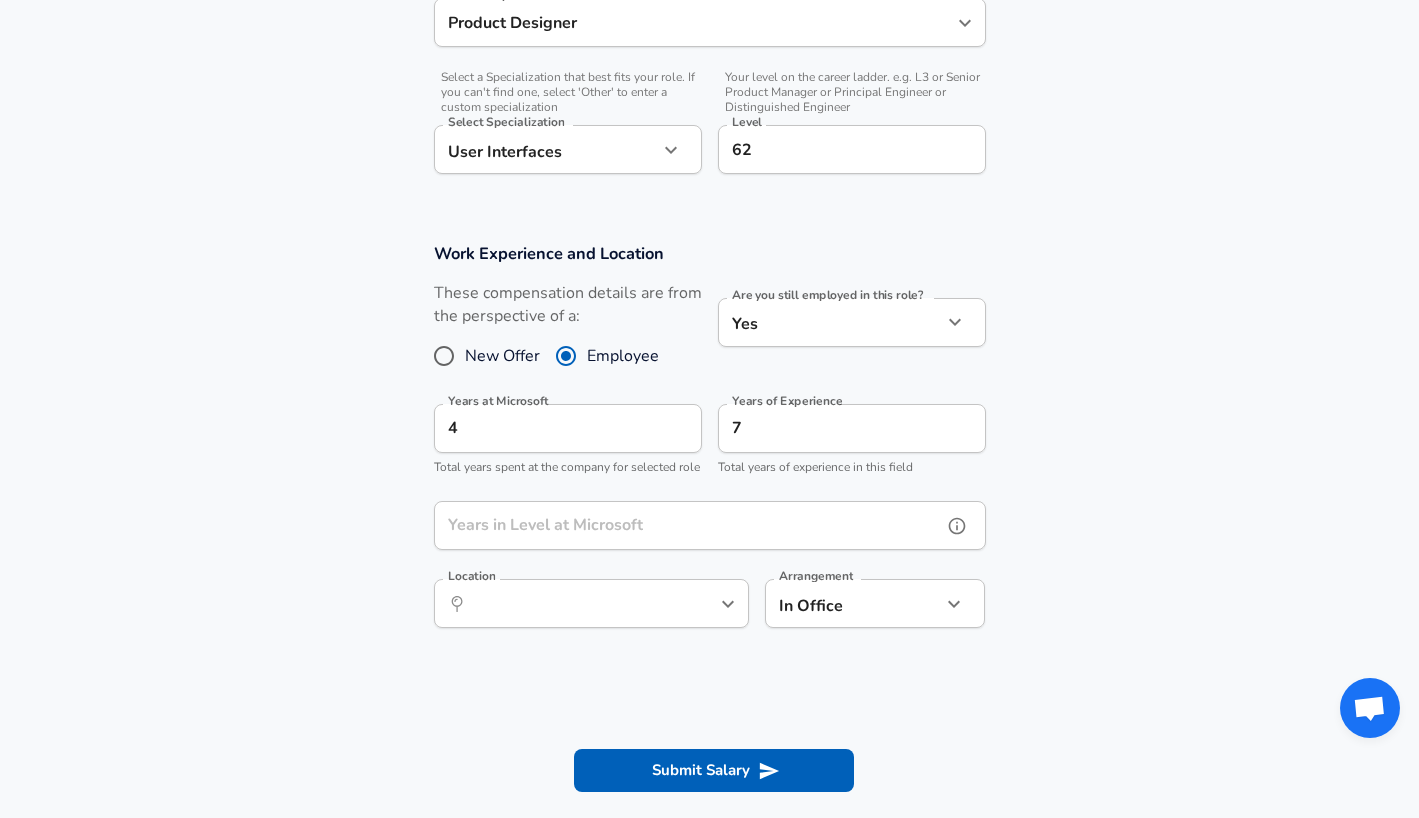 click on "Years in Level at Microsoft" at bounding box center [688, 525] 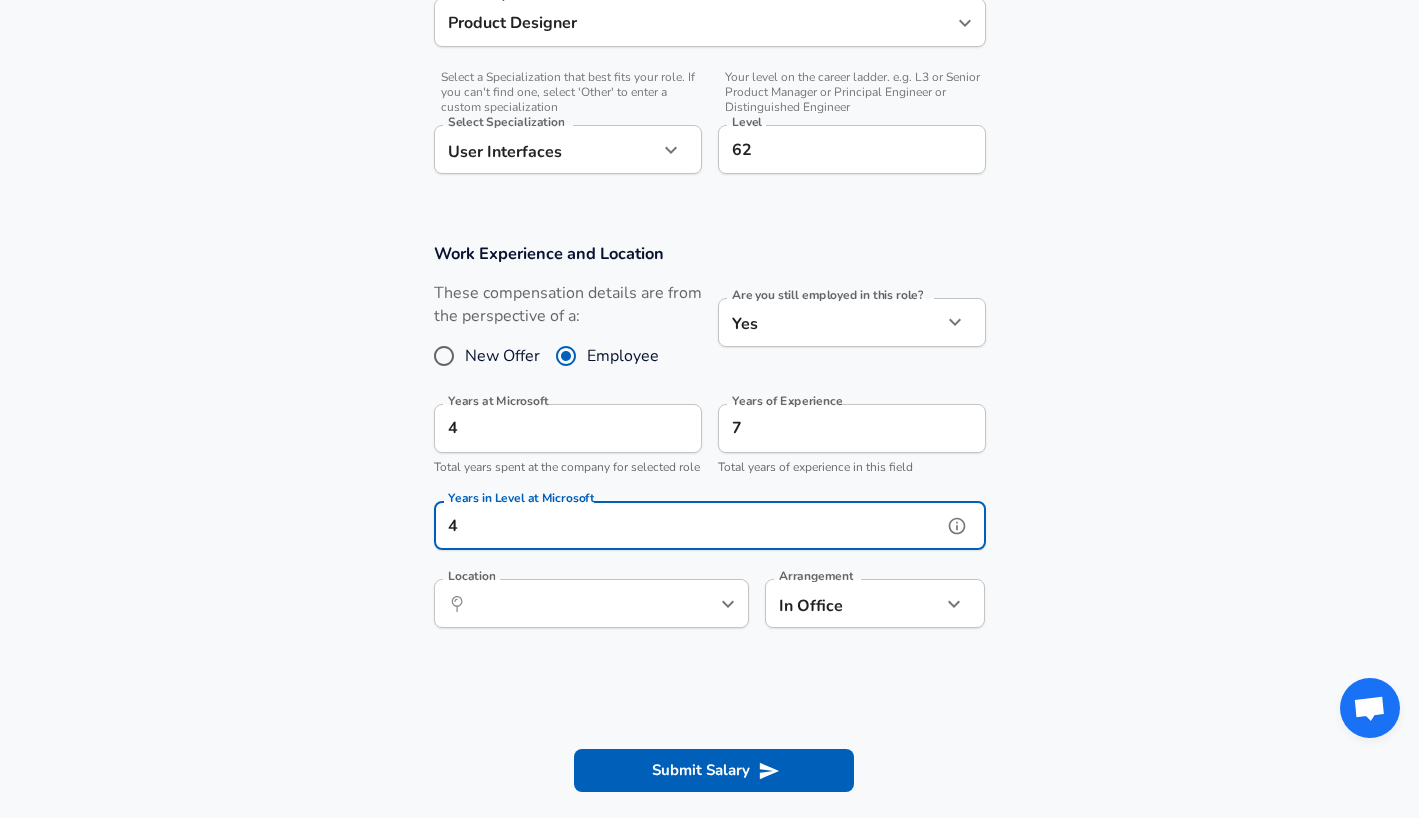 type on "4" 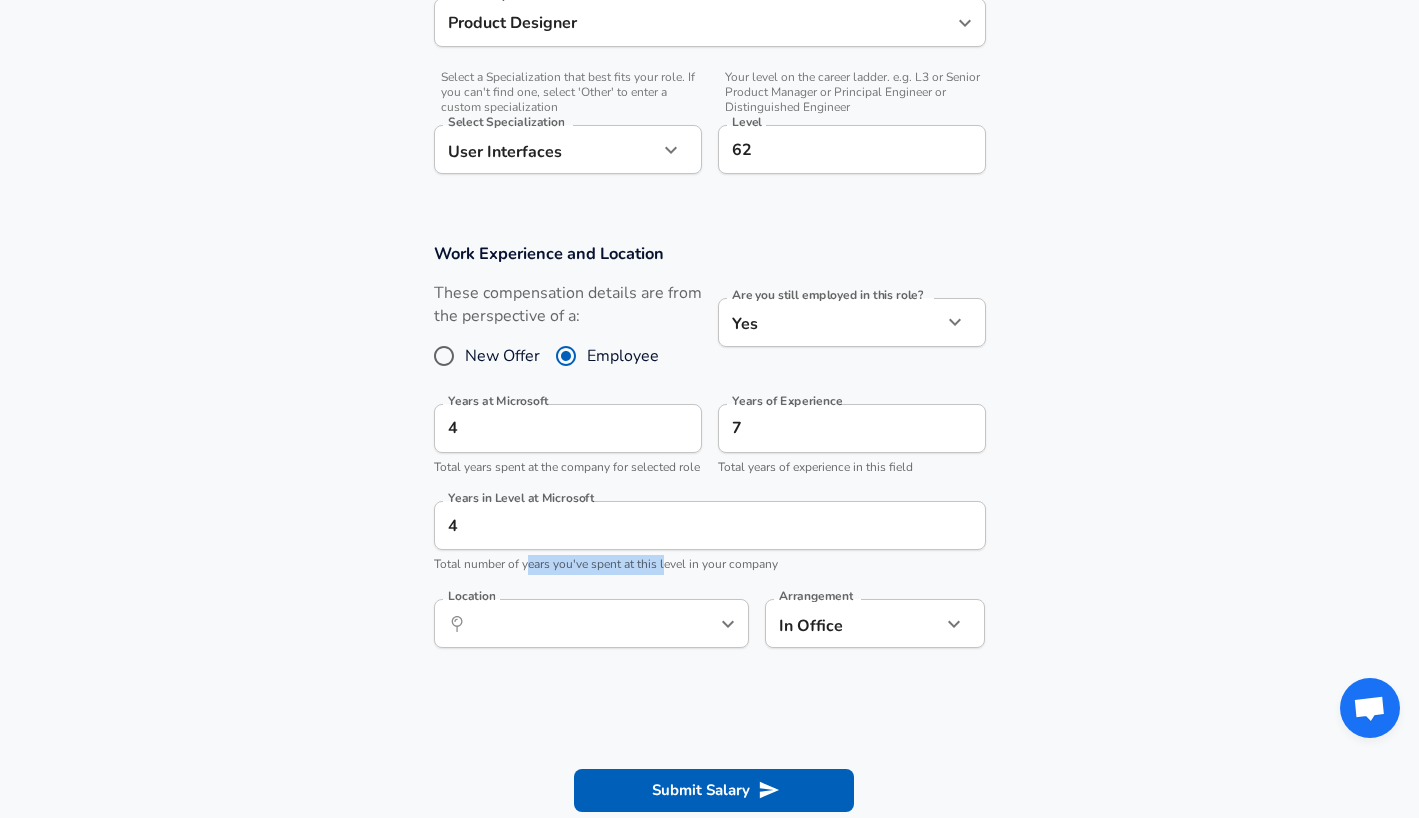 drag, startPoint x: 530, startPoint y: 587, endPoint x: 667, endPoint y: 588, distance: 137.00365 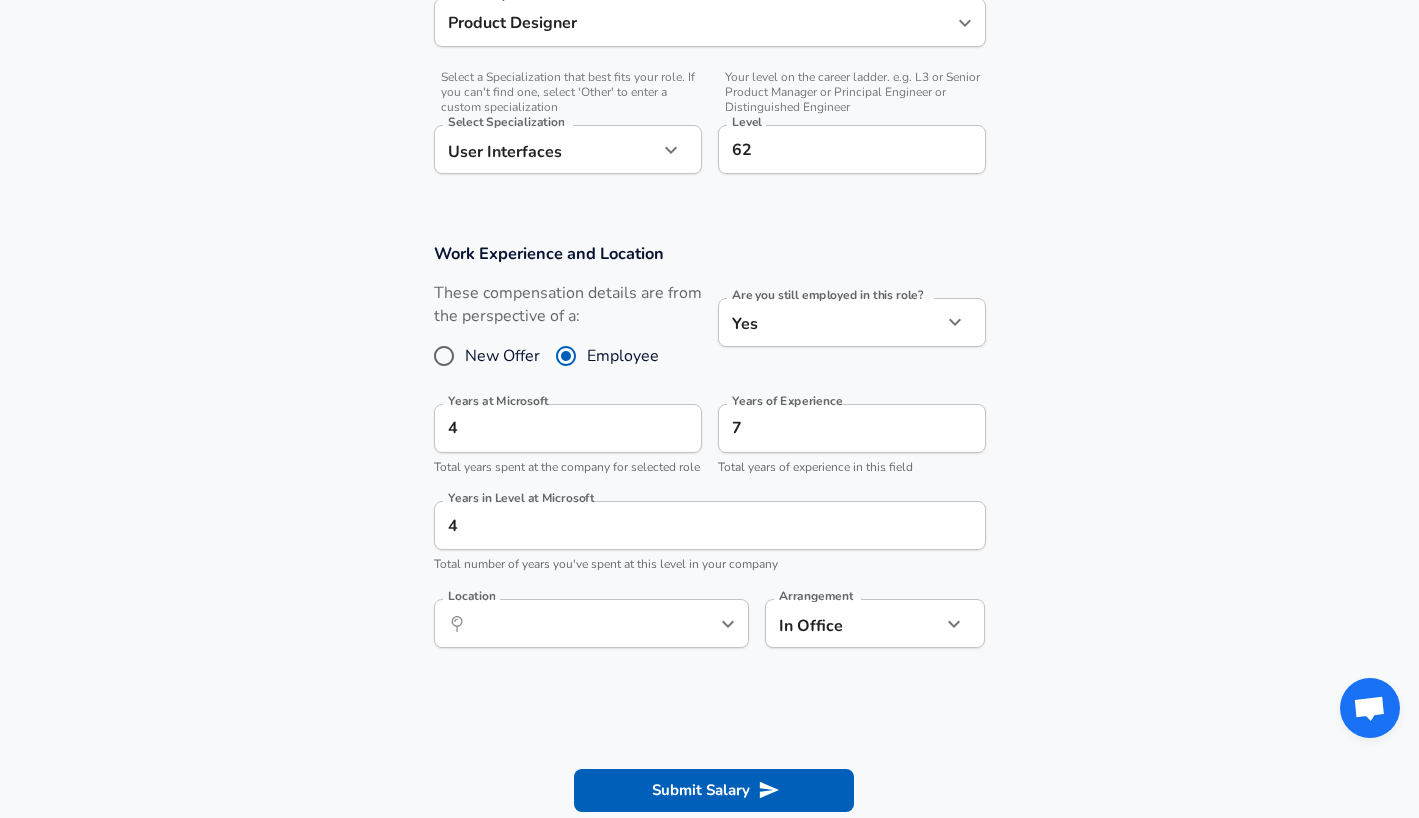 click on "Work Experience and Location These compensation details are from the perspective of a: New Offer Employee Are you still employed in this role? Yes yes Are you still employed in this role? Years at Microsoft 4 Years at Microsoft   Total years spent at the company for selected role Years of Experience 7 Years of Experience   Total years of experience in this field Years in Level at Microsoft 4 Years in Level at Microsoft   Total number of years you've spent at this level in your company Location ​ Location Arrangement In Office office Arrangement" at bounding box center (709, 456) 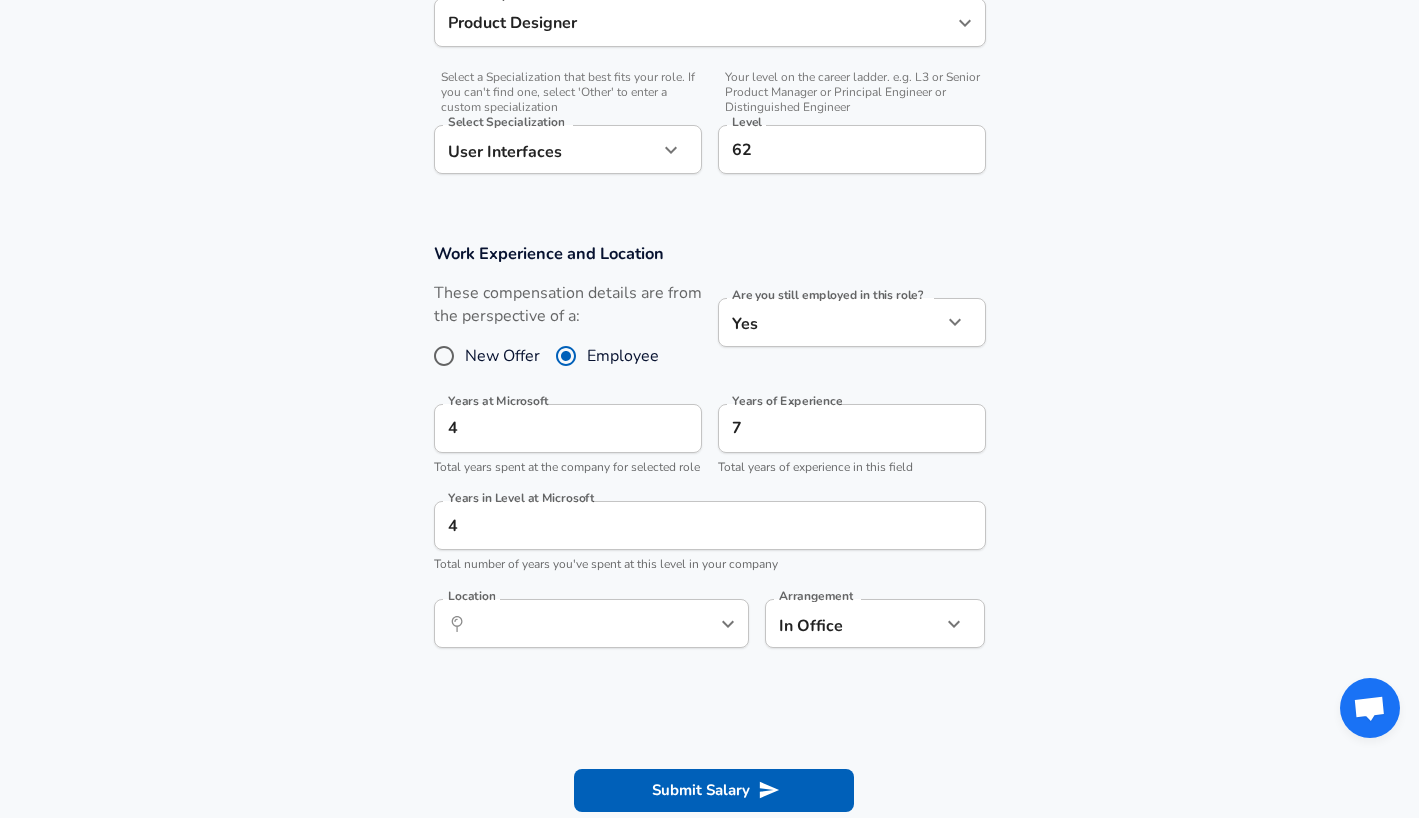 click 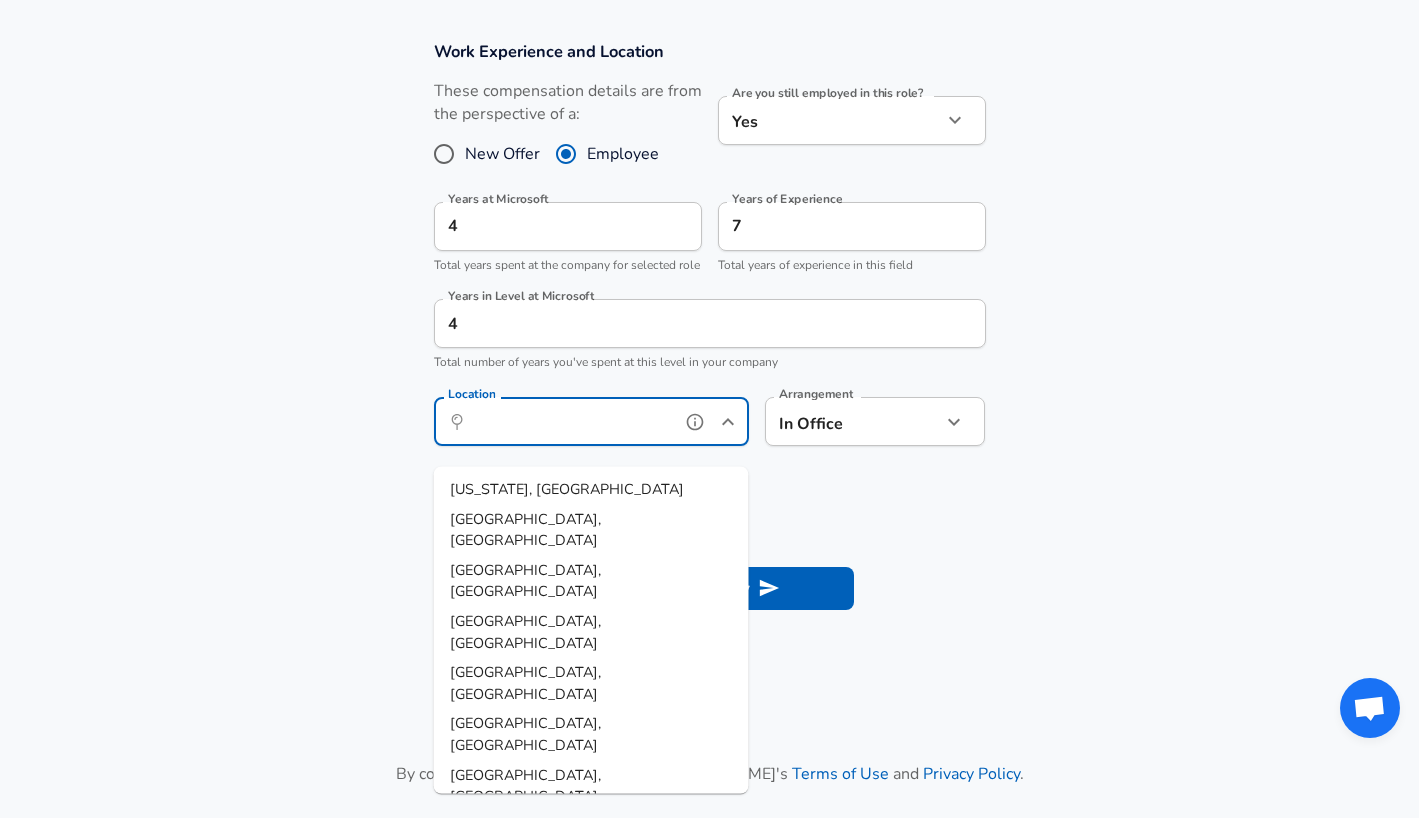 scroll, scrollTop: 845, scrollLeft: 0, axis: vertical 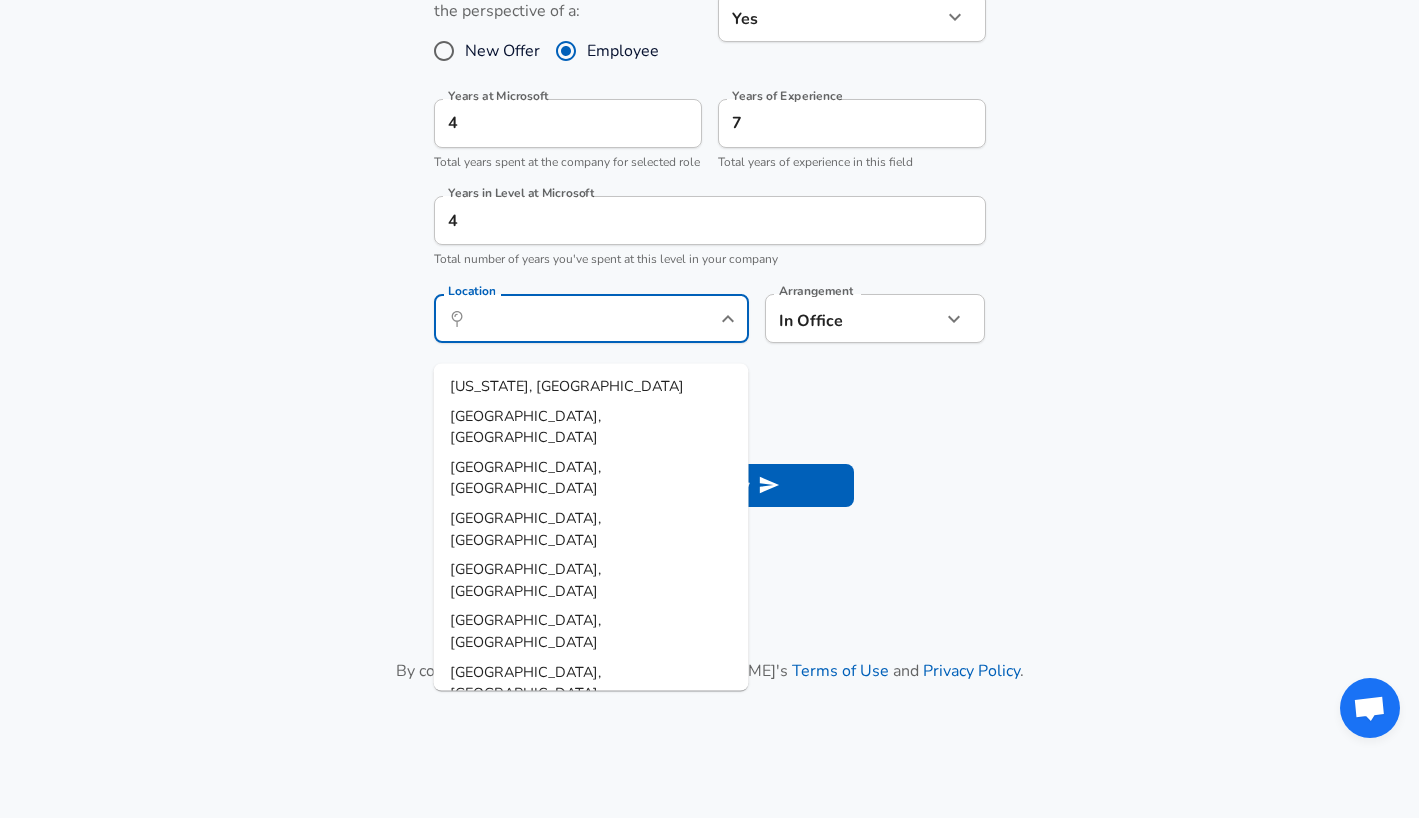 click on "Enhance Privacy and Anonymity Yes Automatically hides specific fields until there are enough submissions to safely display the full details.   More Details Based on your submission and the data points that we have already collected, we will automatically hide and anonymize specific fields if there aren't enough data points to remain sufficiently anonymous. Company & Title Information   Enter the company you received your offer from Company Microsoft Company   Select the title that closest resembles your official title. This should be similar to the title that was present on your offer letter. Title Product Designer Title Job Family Product Designer Job Family   Select a Specialization that best fits your role. If you can't find one, select 'Other' to enter a custom specialization Select Specialization User Interfaces User Interfaces Select Specialization   Your level on the career ladder. e.g. L3 or Senior Product Manager or Principal Engineer or Distinguished Engineer Level 62 Level New Offer Employee Yes 4" at bounding box center [709, -105] 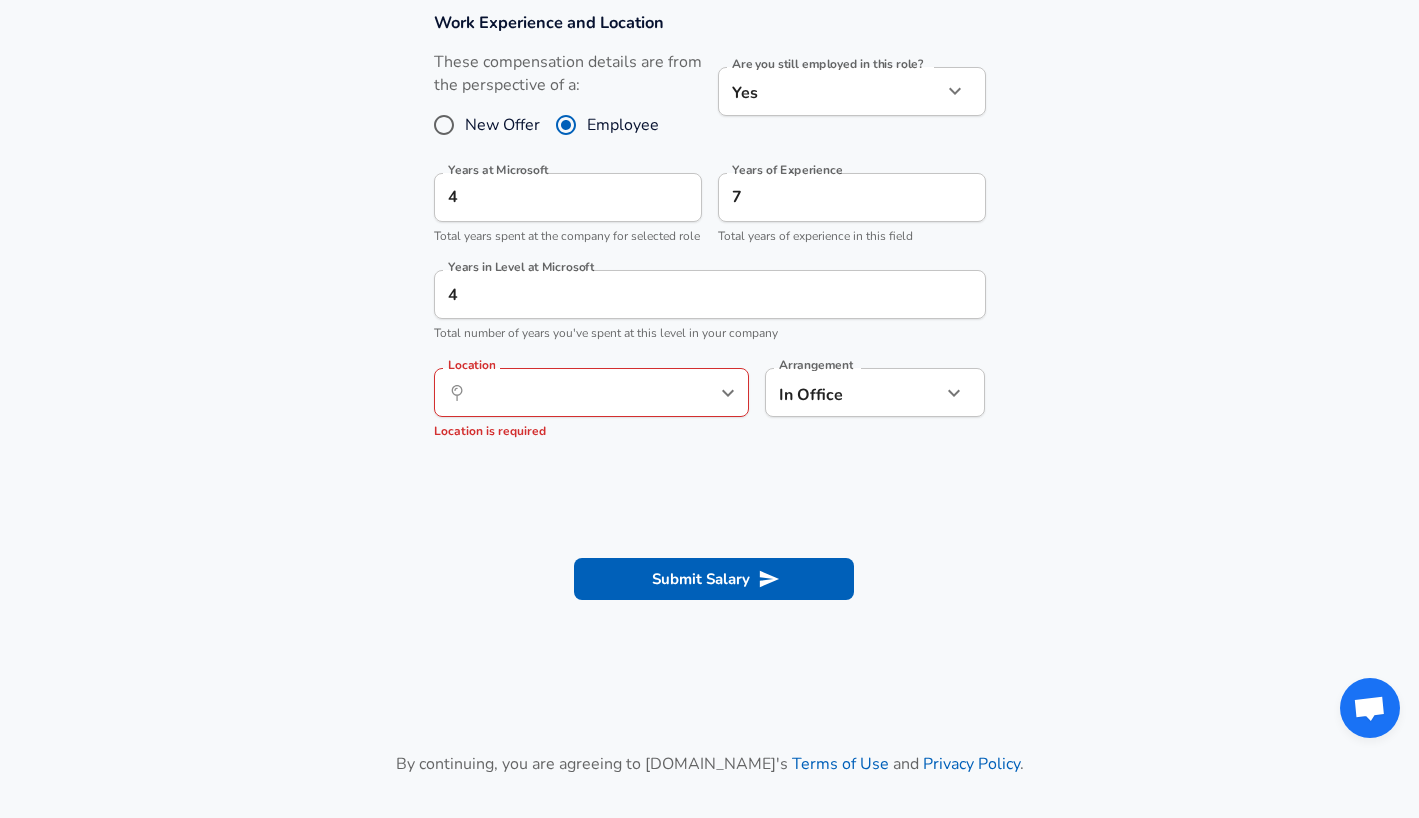 scroll, scrollTop: 864, scrollLeft: 0, axis: vertical 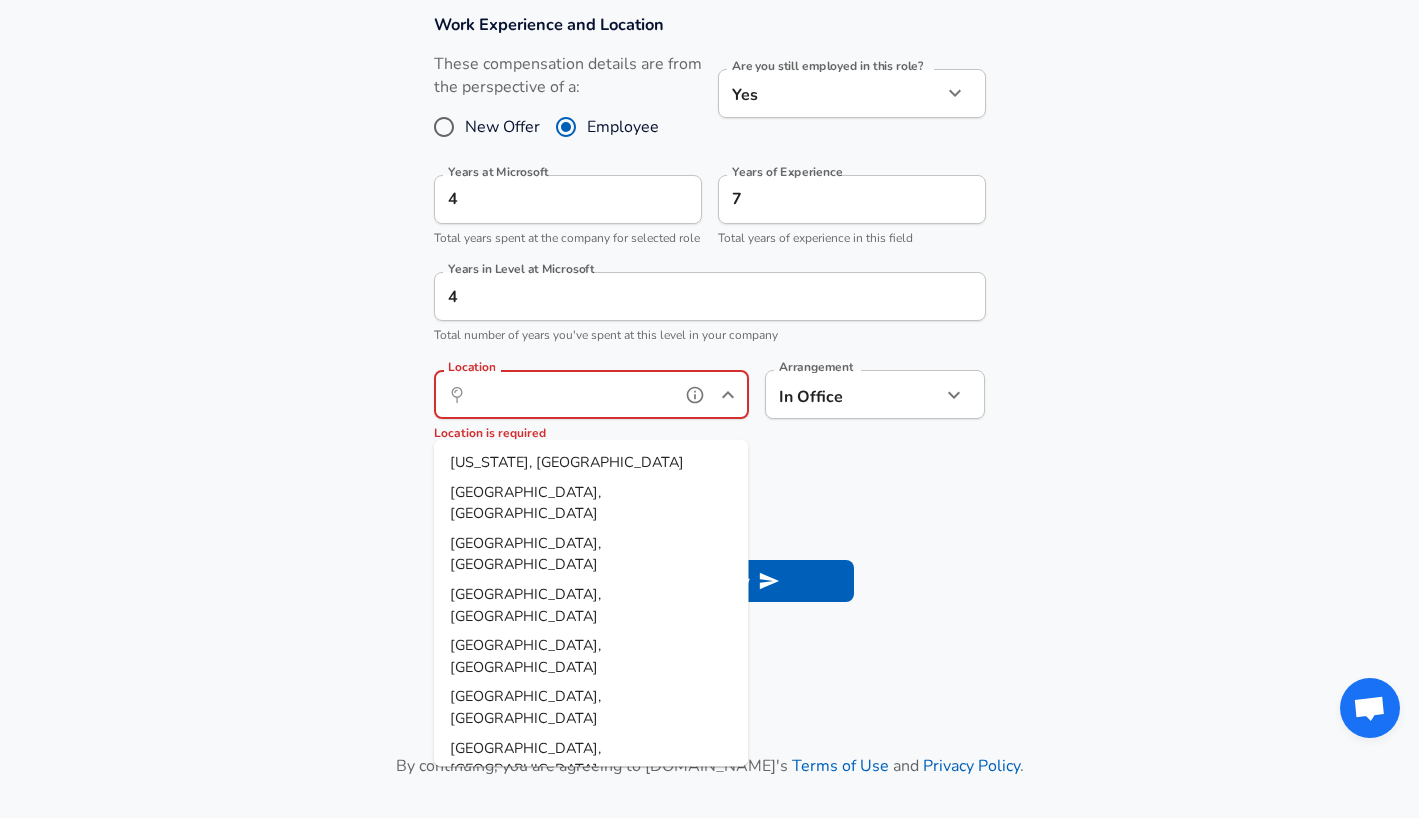 click on "Location" at bounding box center (569, 394) 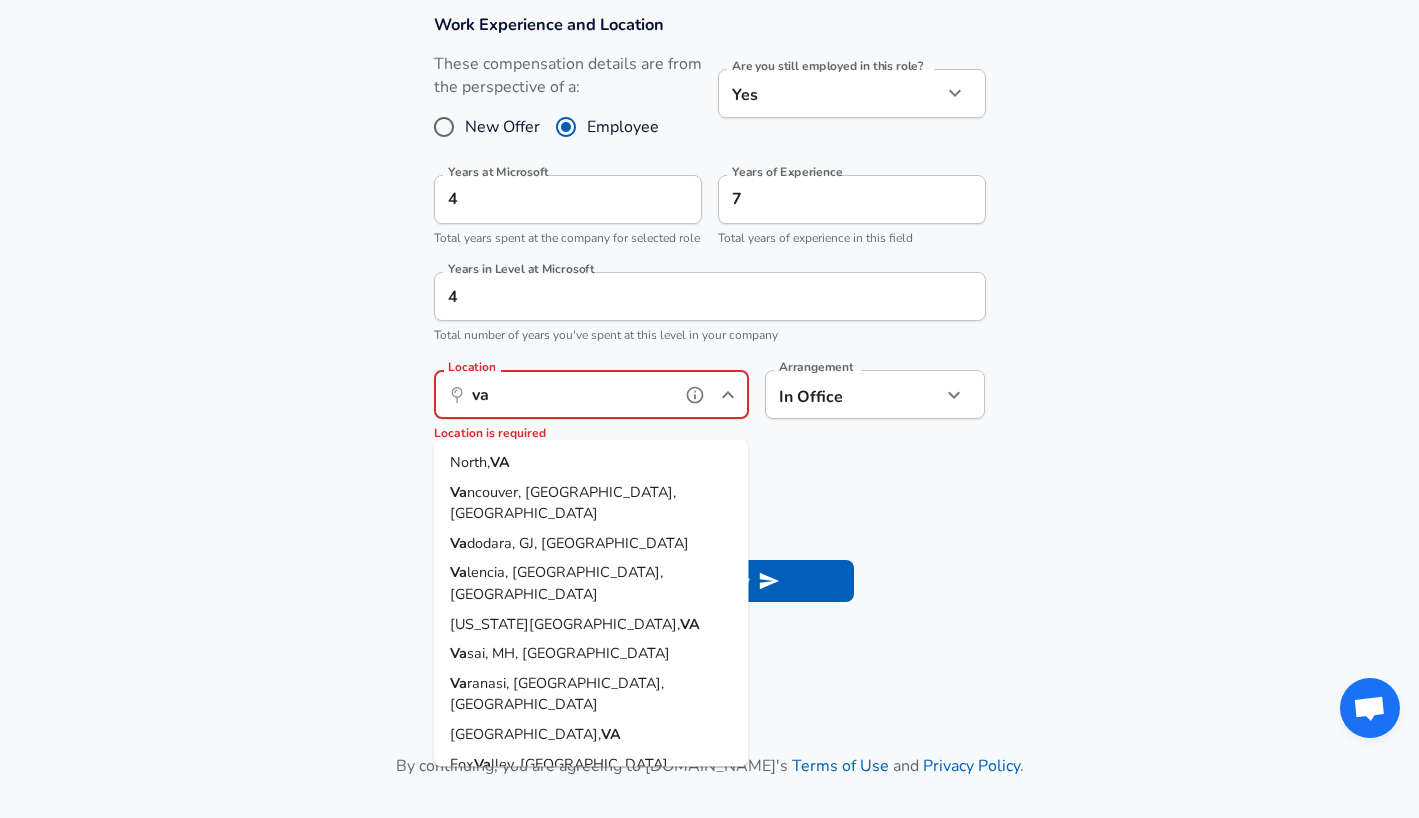 click on "Va ncouver, [GEOGRAPHIC_DATA], [GEOGRAPHIC_DATA]" at bounding box center [591, 502] 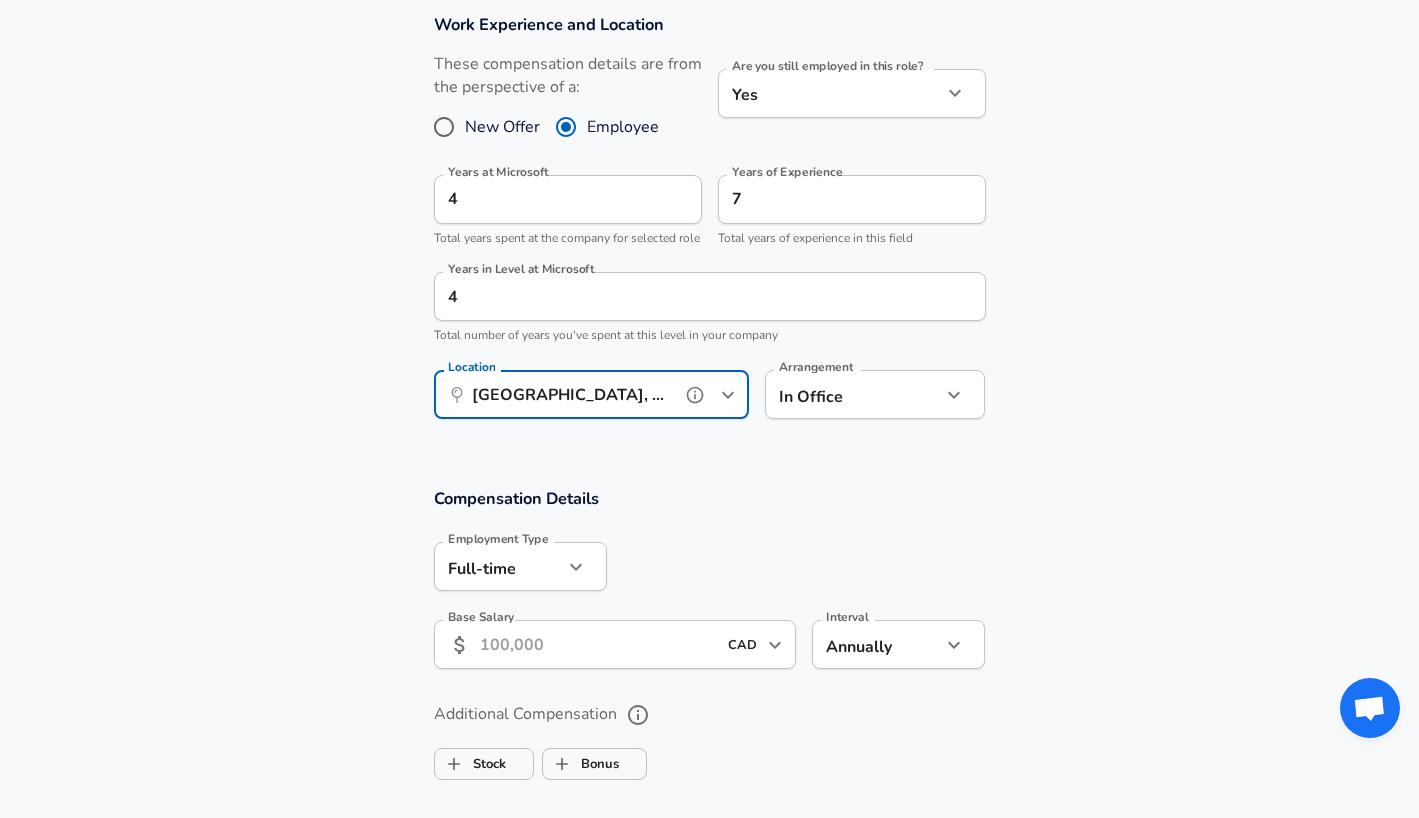 type on "[GEOGRAPHIC_DATA], [GEOGRAPHIC_DATA], [GEOGRAPHIC_DATA]" 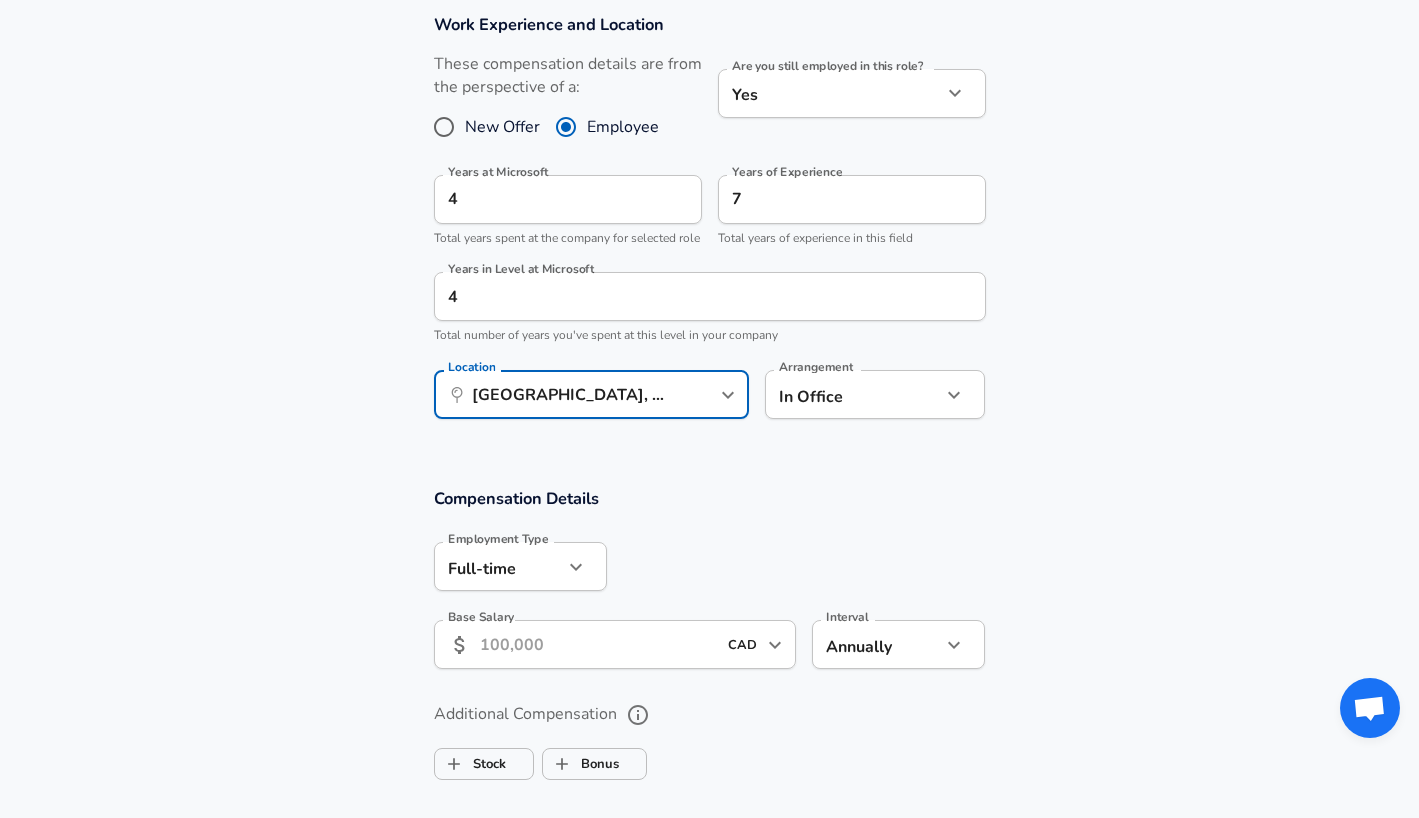 click on "Restart Add Your Salary Upload your offer letter   to verify your submission Enhance Privacy and Anonymity Yes Automatically hides specific fields until there are enough submissions to safely display the full details.   More Details Based on your submission and the data points that we have already collected, we will automatically hide and anonymize specific fields if there aren't enough data points to remain sufficiently anonymous. Company & Title Information   Enter the company you received your offer from Company Microsoft Company   Select the title that closest resembles your official title. This should be similar to the title that was present on your offer letter. Title Product Designer Title Job Family Product Designer Job Family   Select a Specialization that best fits your role. If you can't find one, select 'Other' to enter a custom specialization Select Specialization User Interfaces User Interfaces Select Specialization   Level 62 Level Work Experience and Location New Offer Employee Yes yes 4   7" at bounding box center (709, -455) 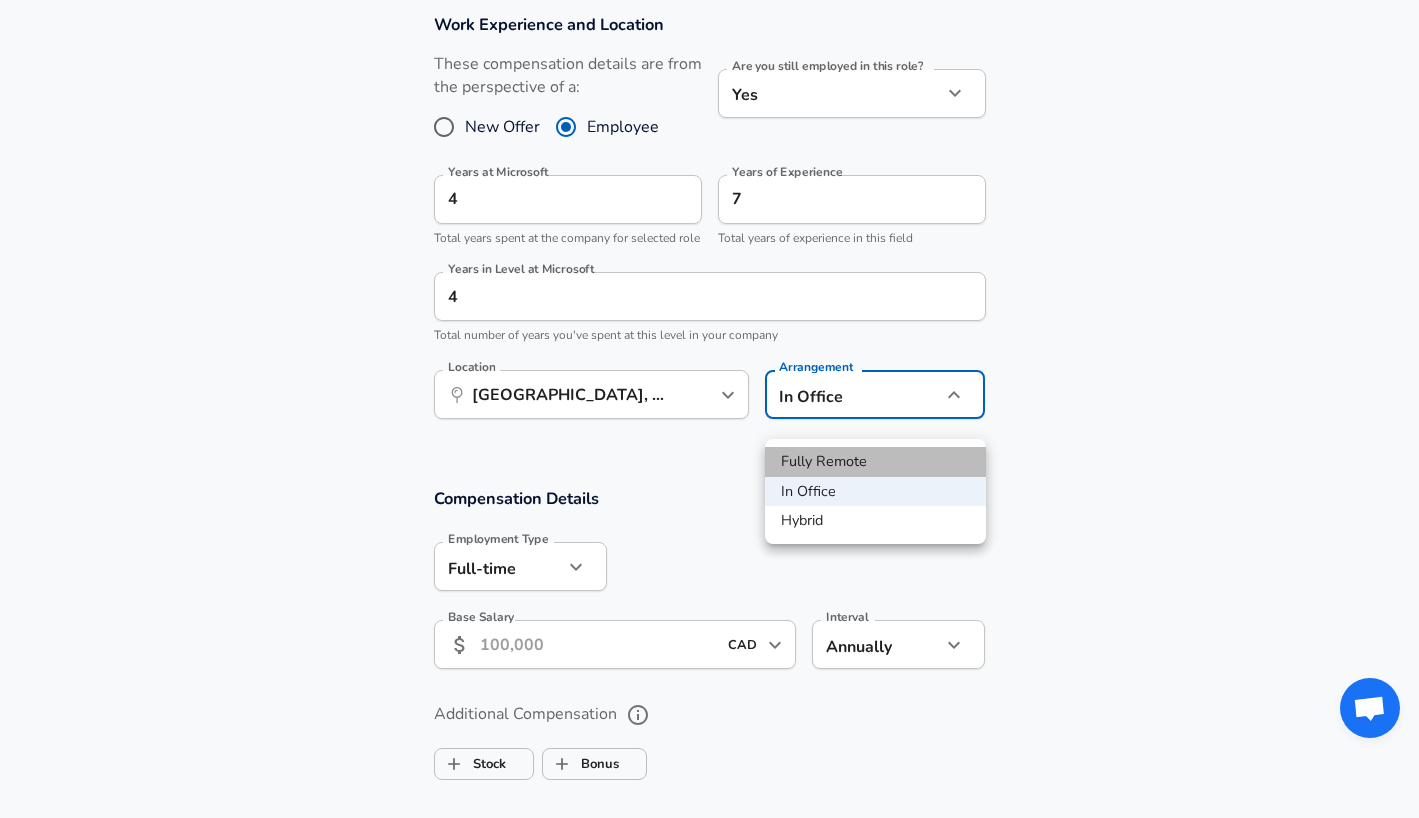 click on "Fully Remote" at bounding box center [875, 462] 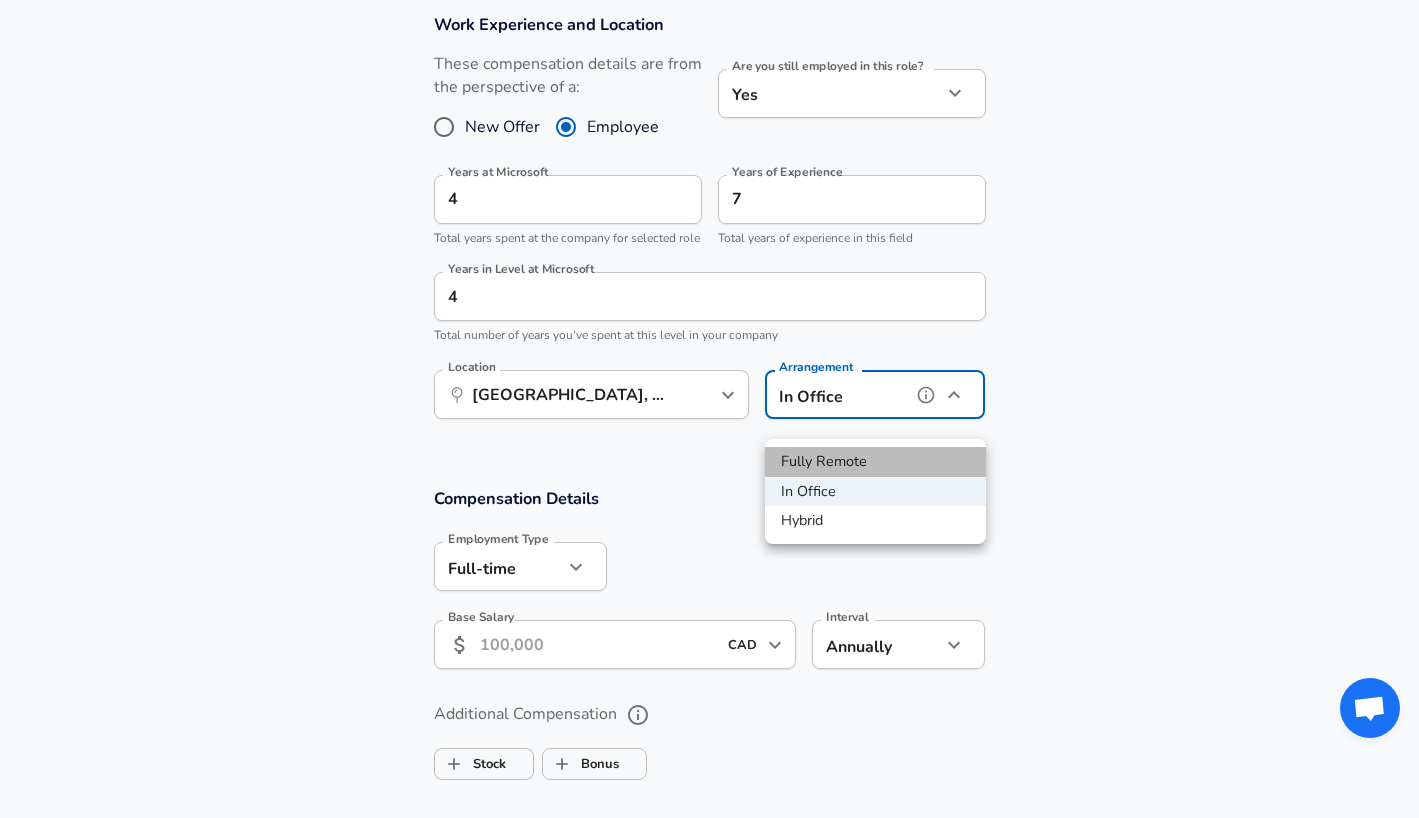 type on "remote" 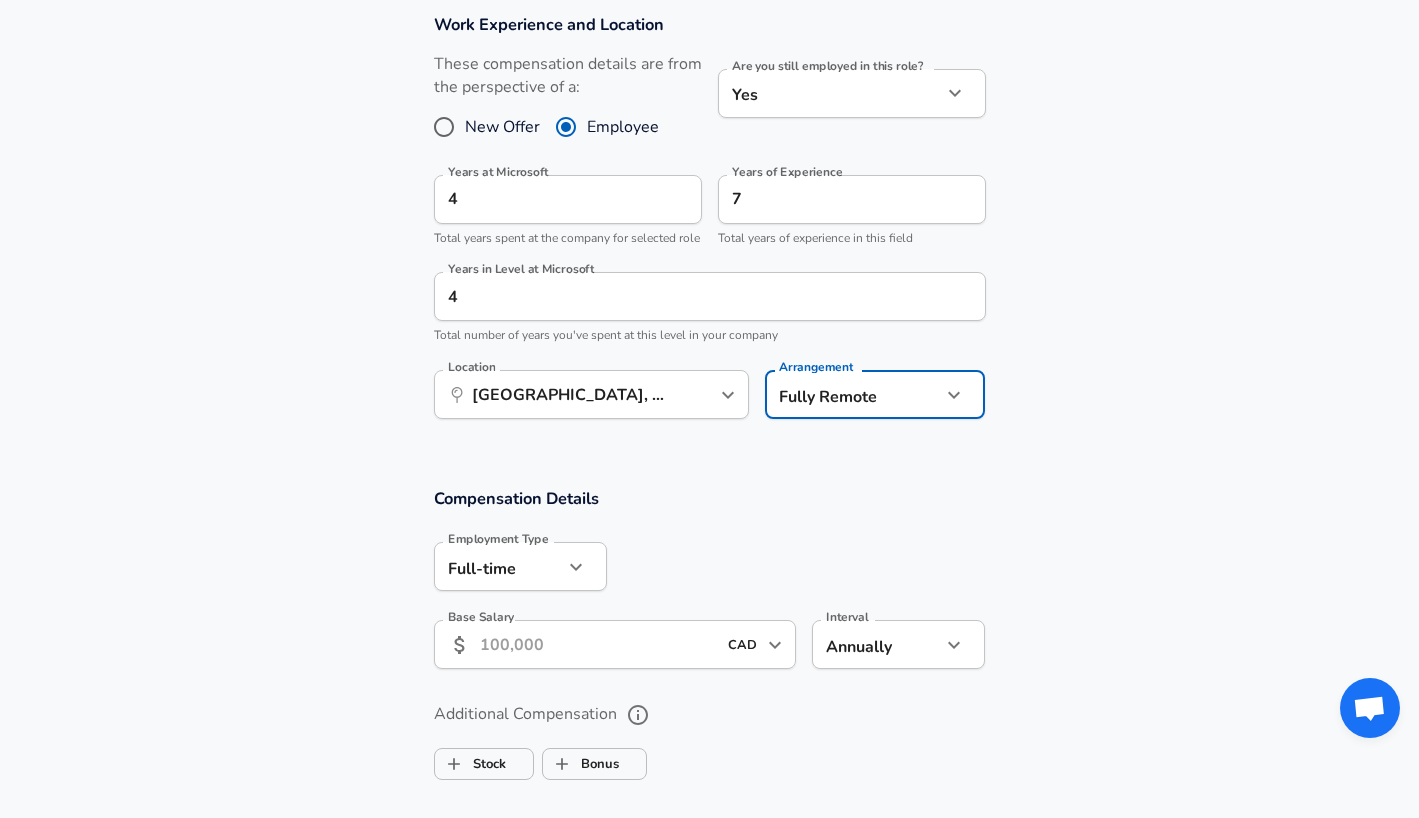 click on "Base Salary" at bounding box center [598, 644] 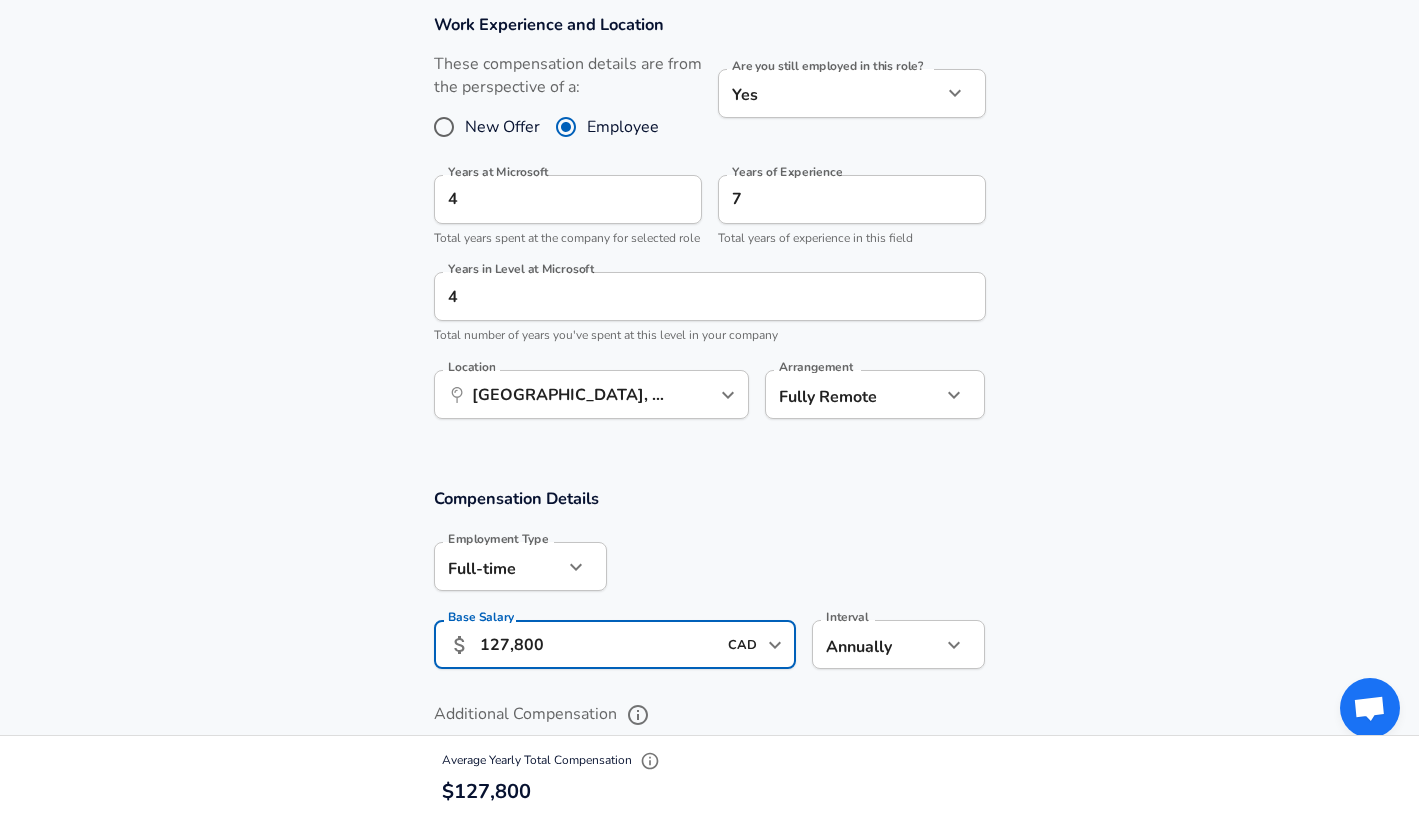 type on "127,800" 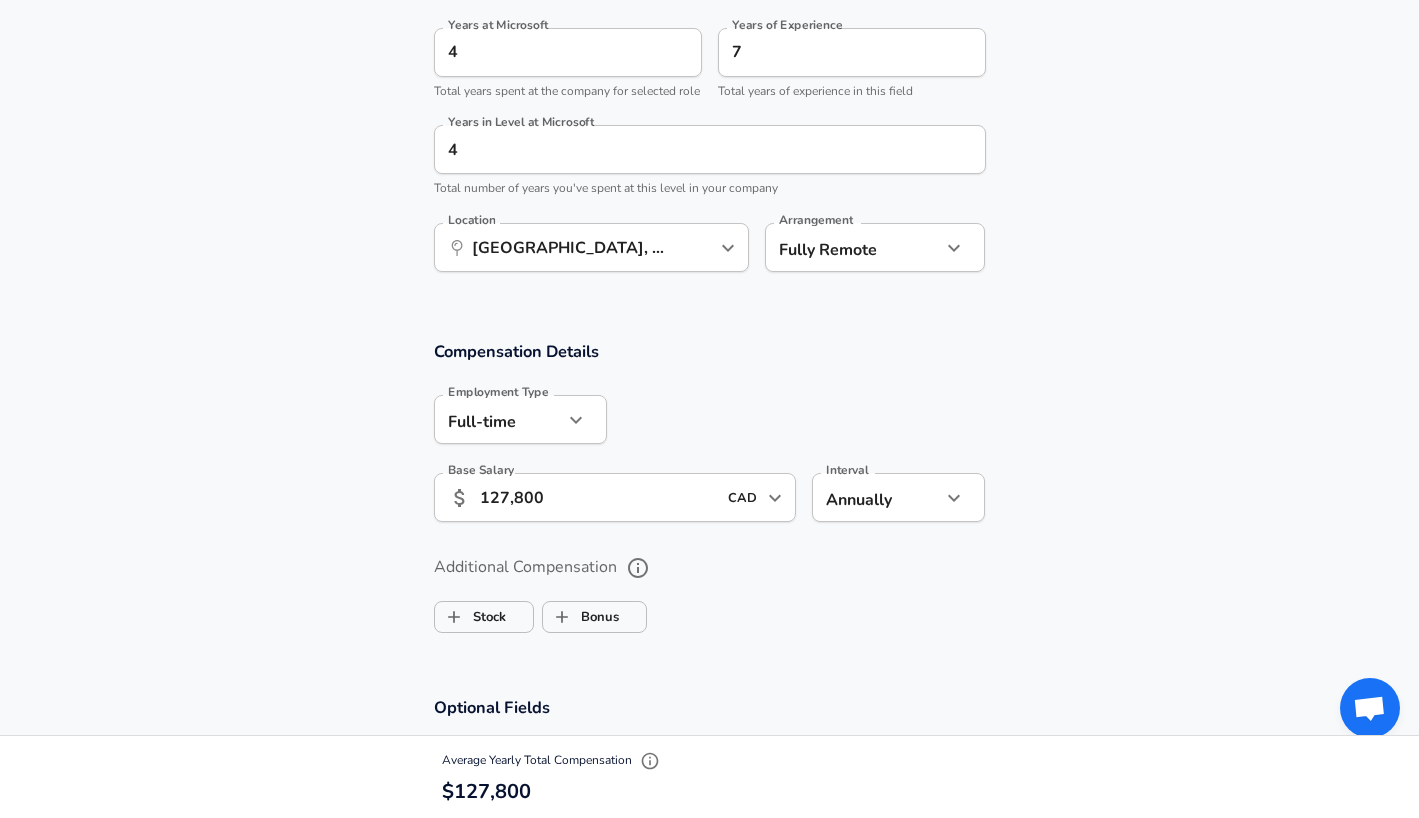 scroll, scrollTop: 1085, scrollLeft: 0, axis: vertical 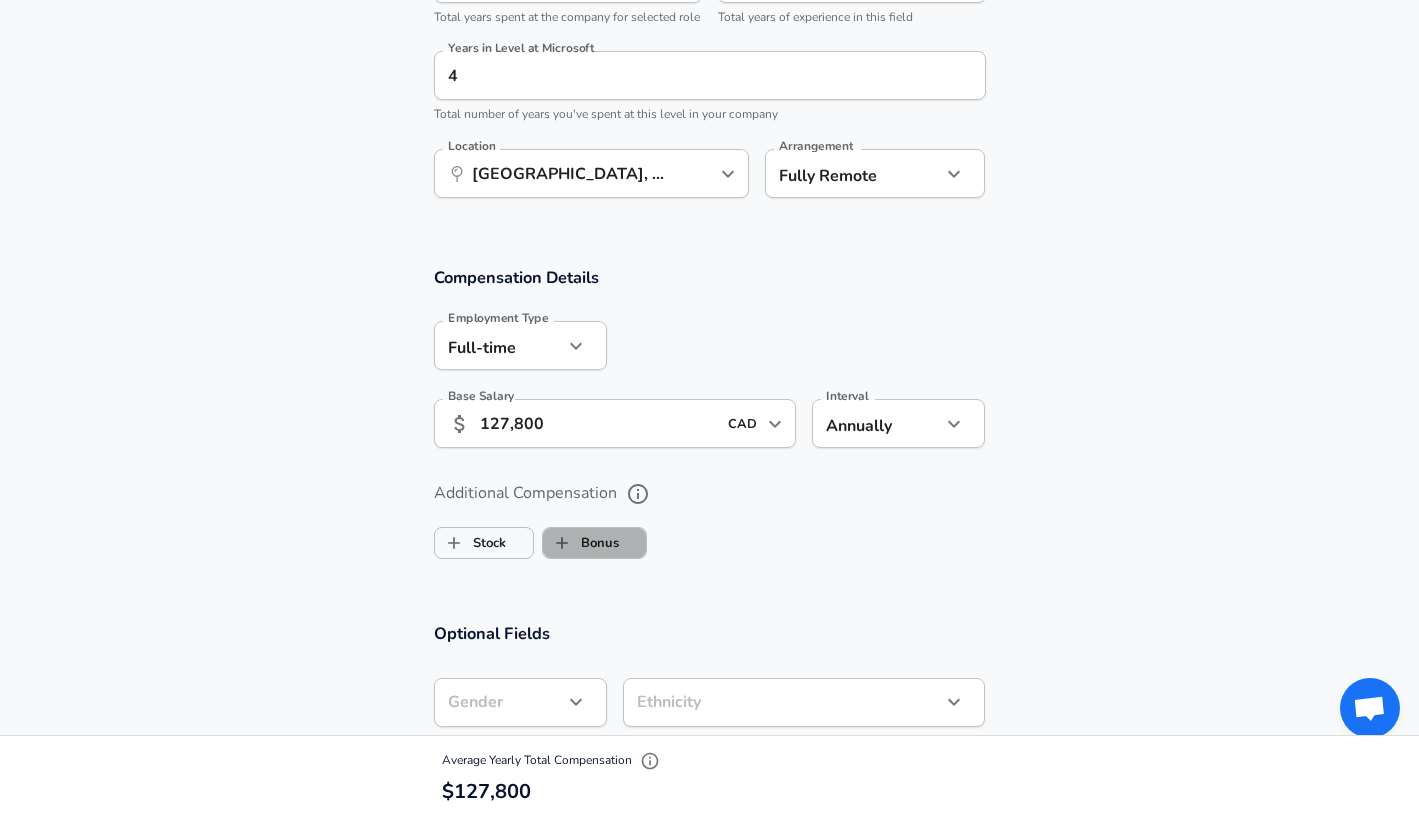 click on "Bonus" at bounding box center [581, 543] 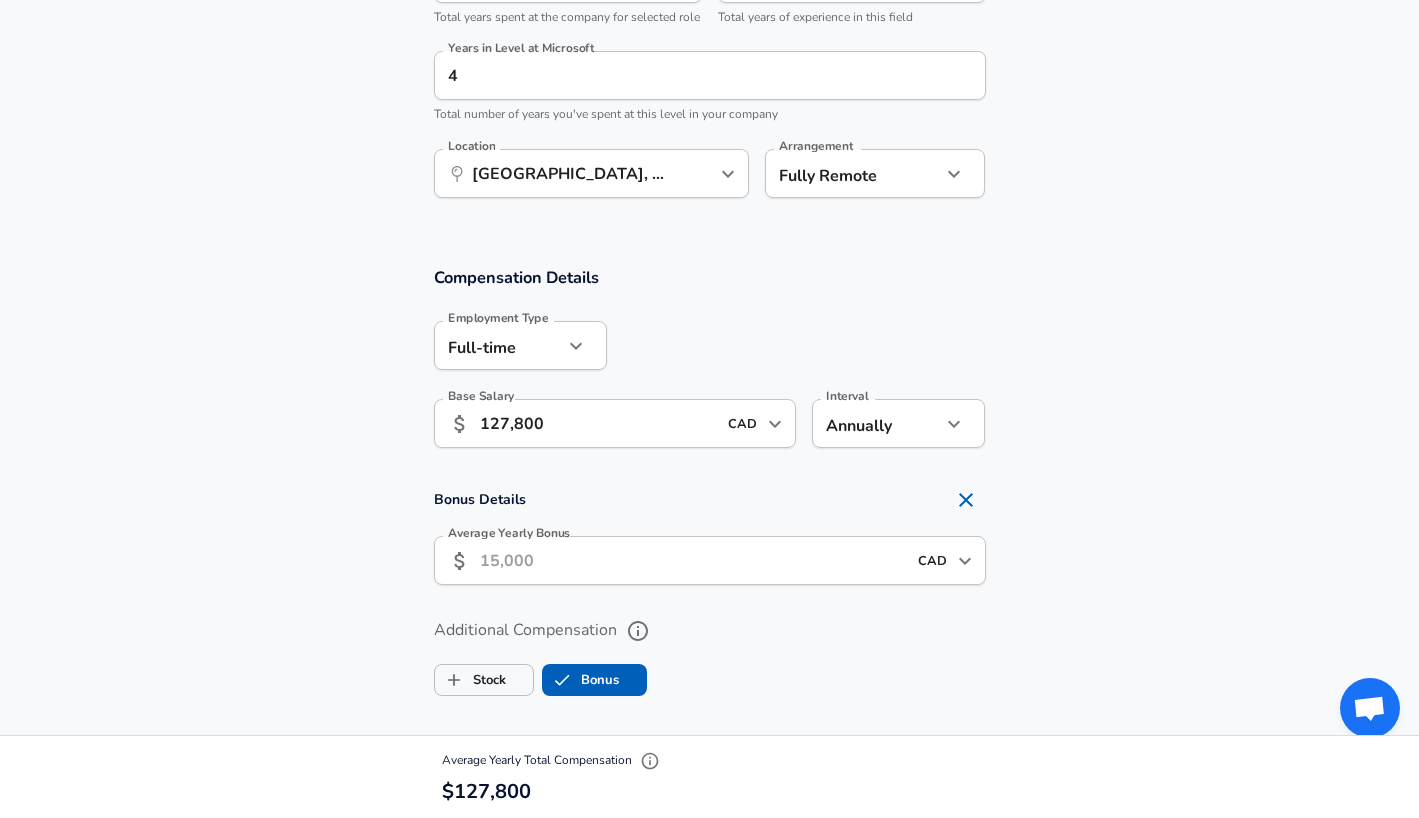 click on "Average Yearly Bonus" at bounding box center (693, 560) 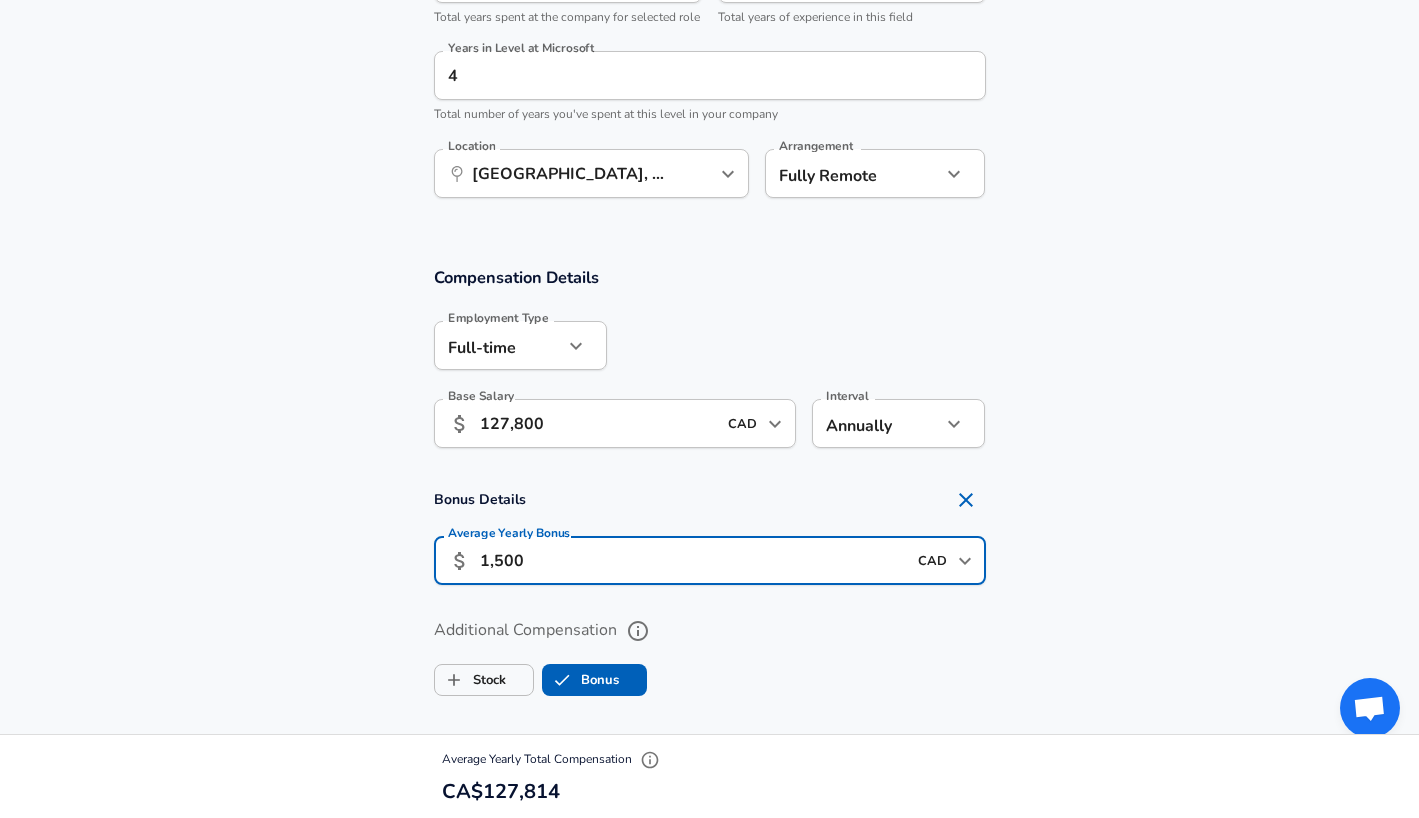type on "15,000" 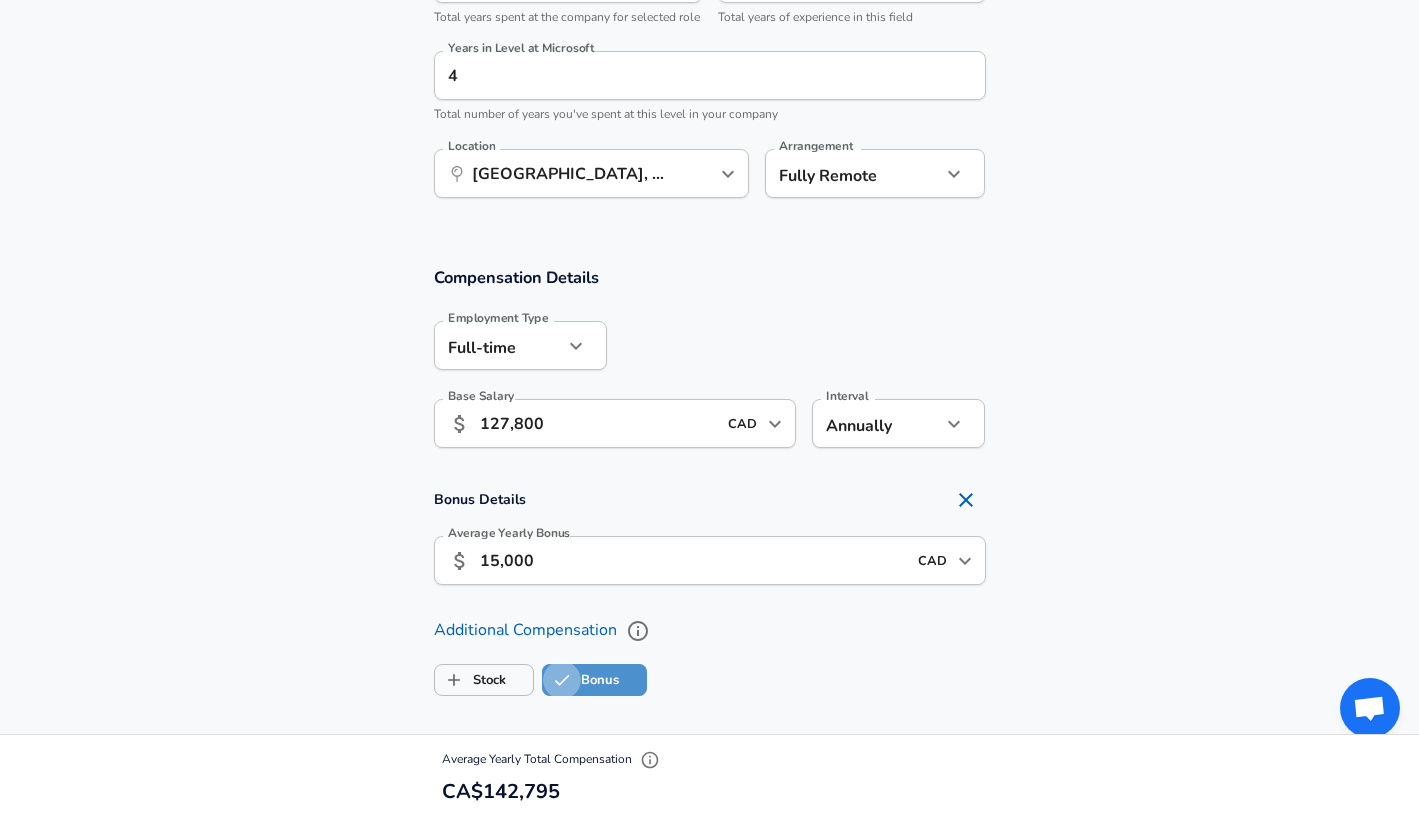 click on "Bonus" at bounding box center (562, 680) 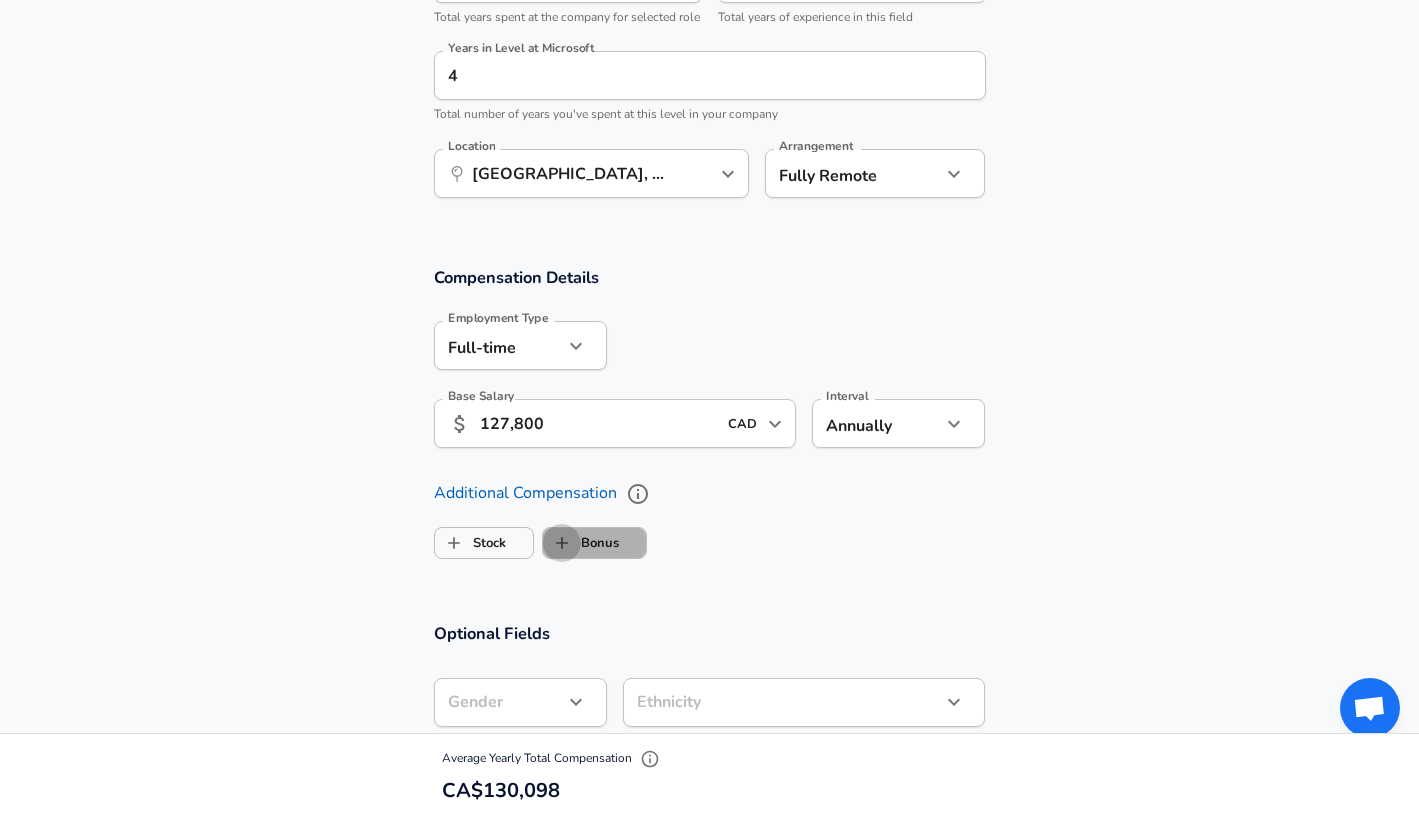 click on "Bonus" at bounding box center (562, 543) 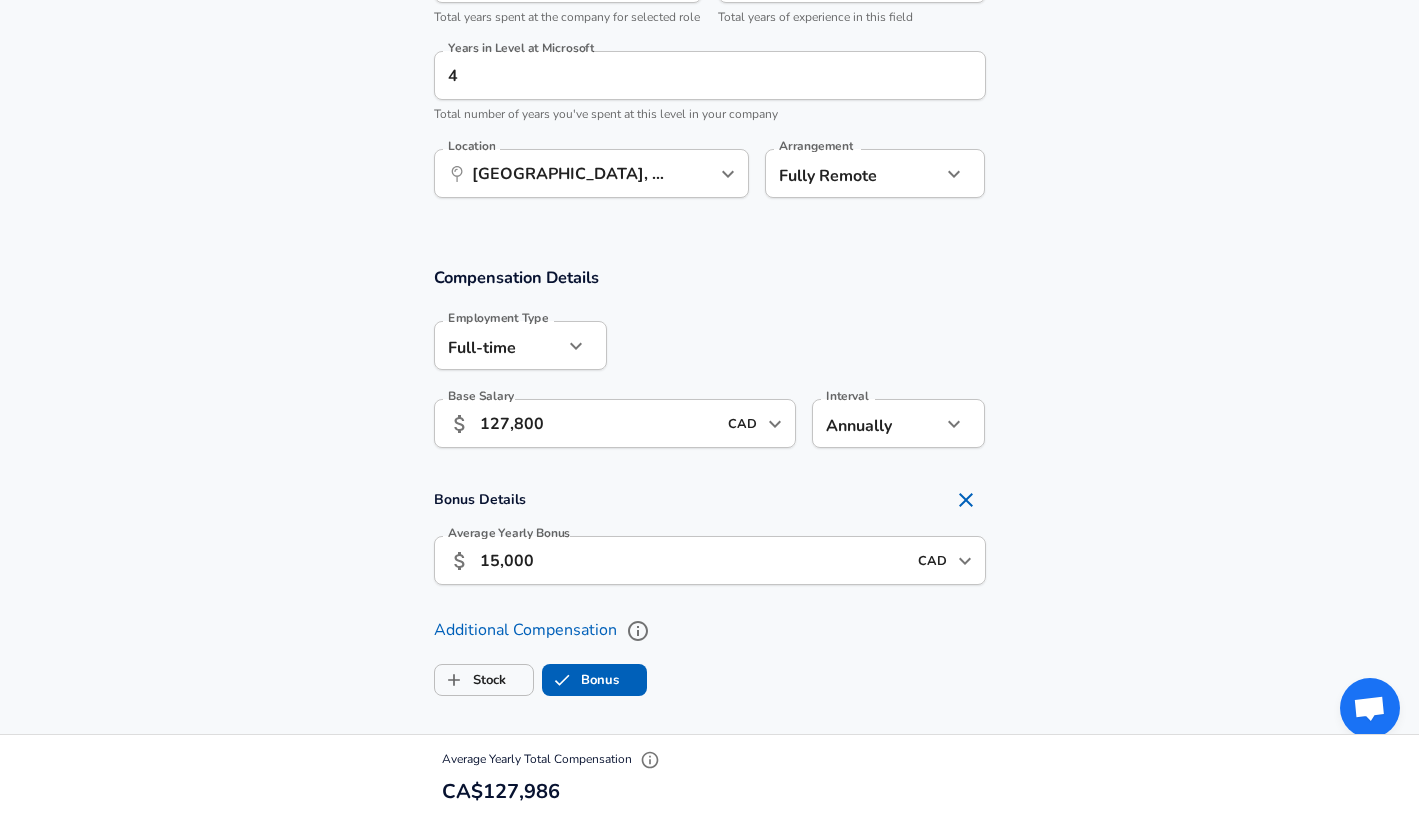 checkbox on "true" 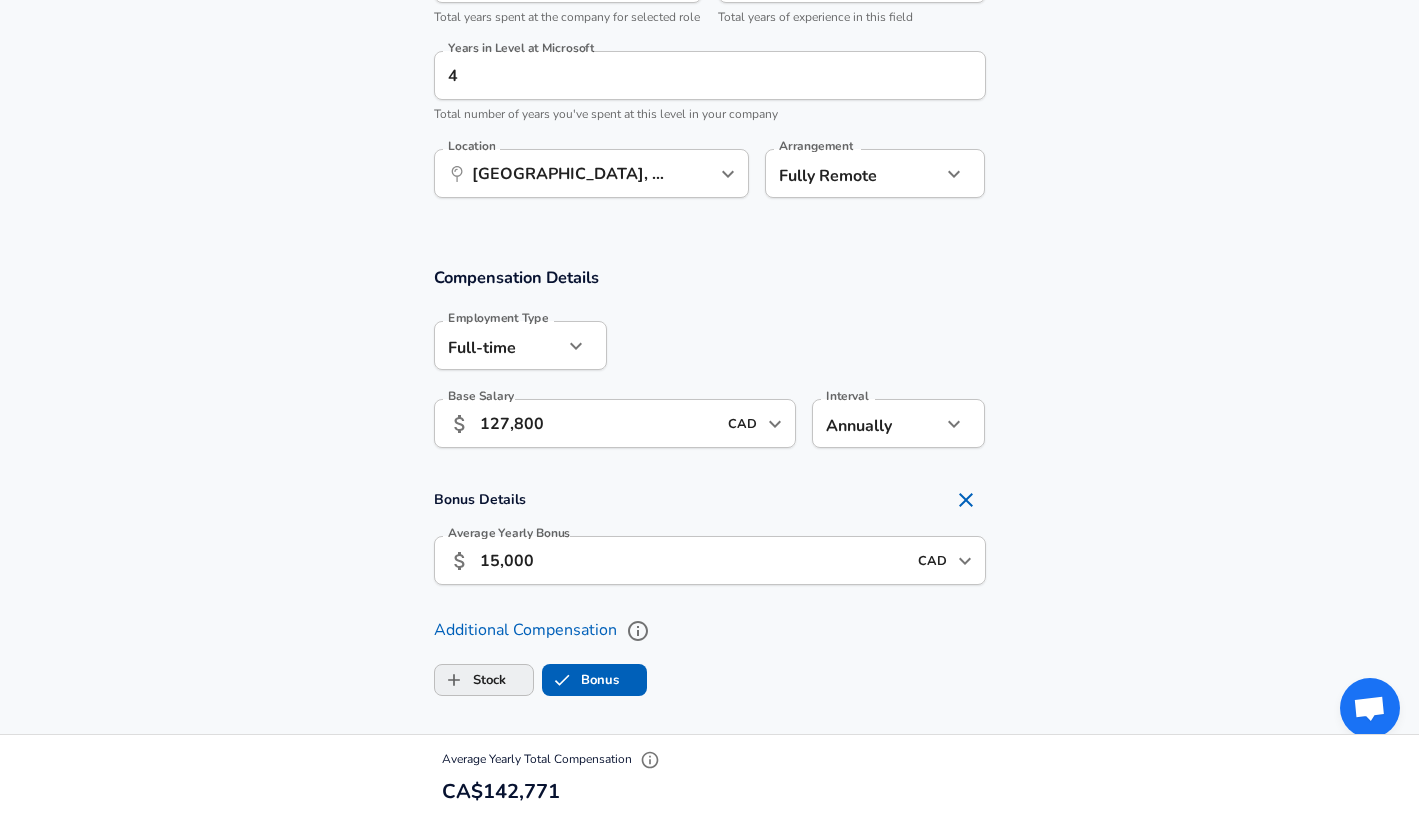 click on "Stock" at bounding box center [470, 680] 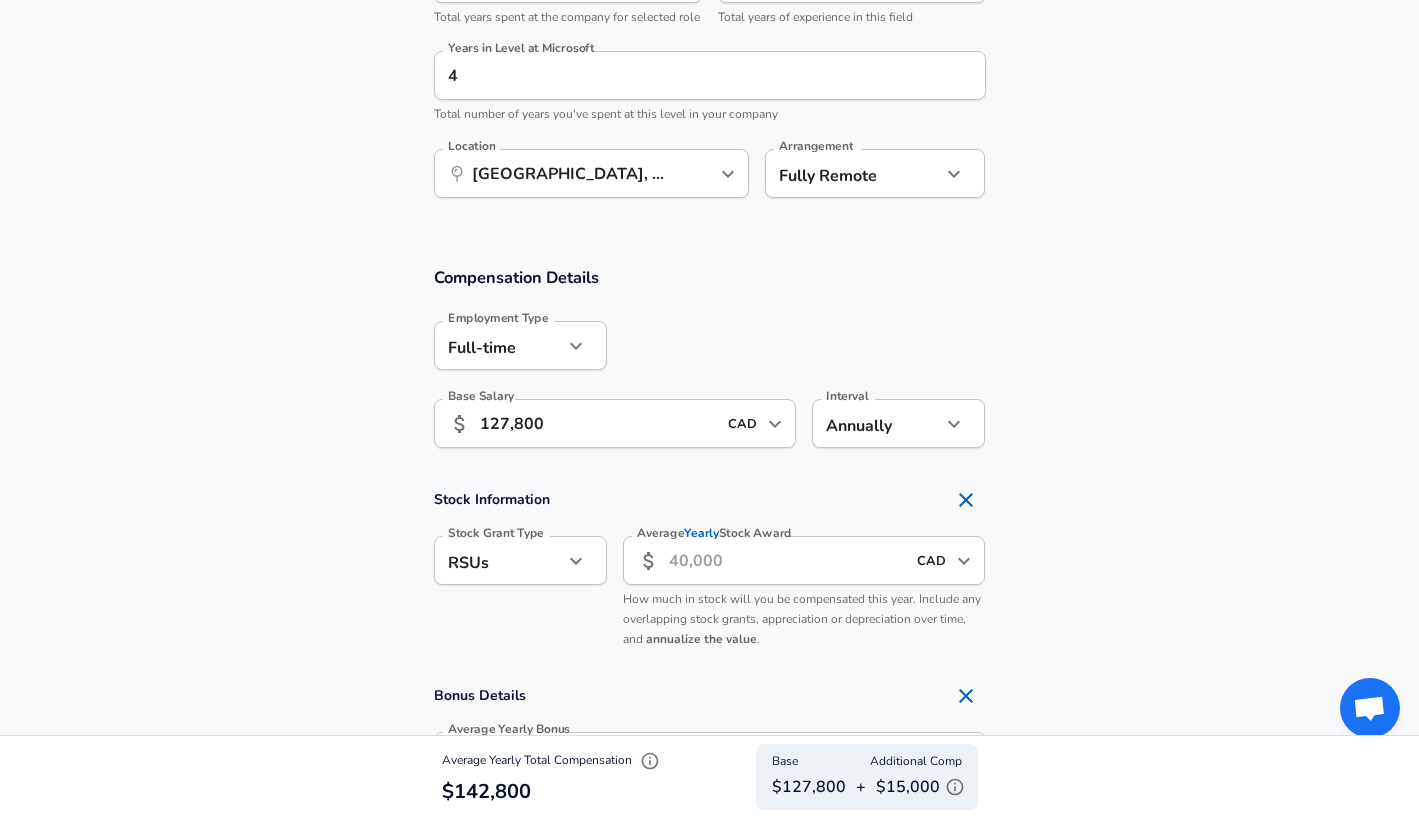 click on "Average  Yearly  Stock Award" at bounding box center [787, 560] 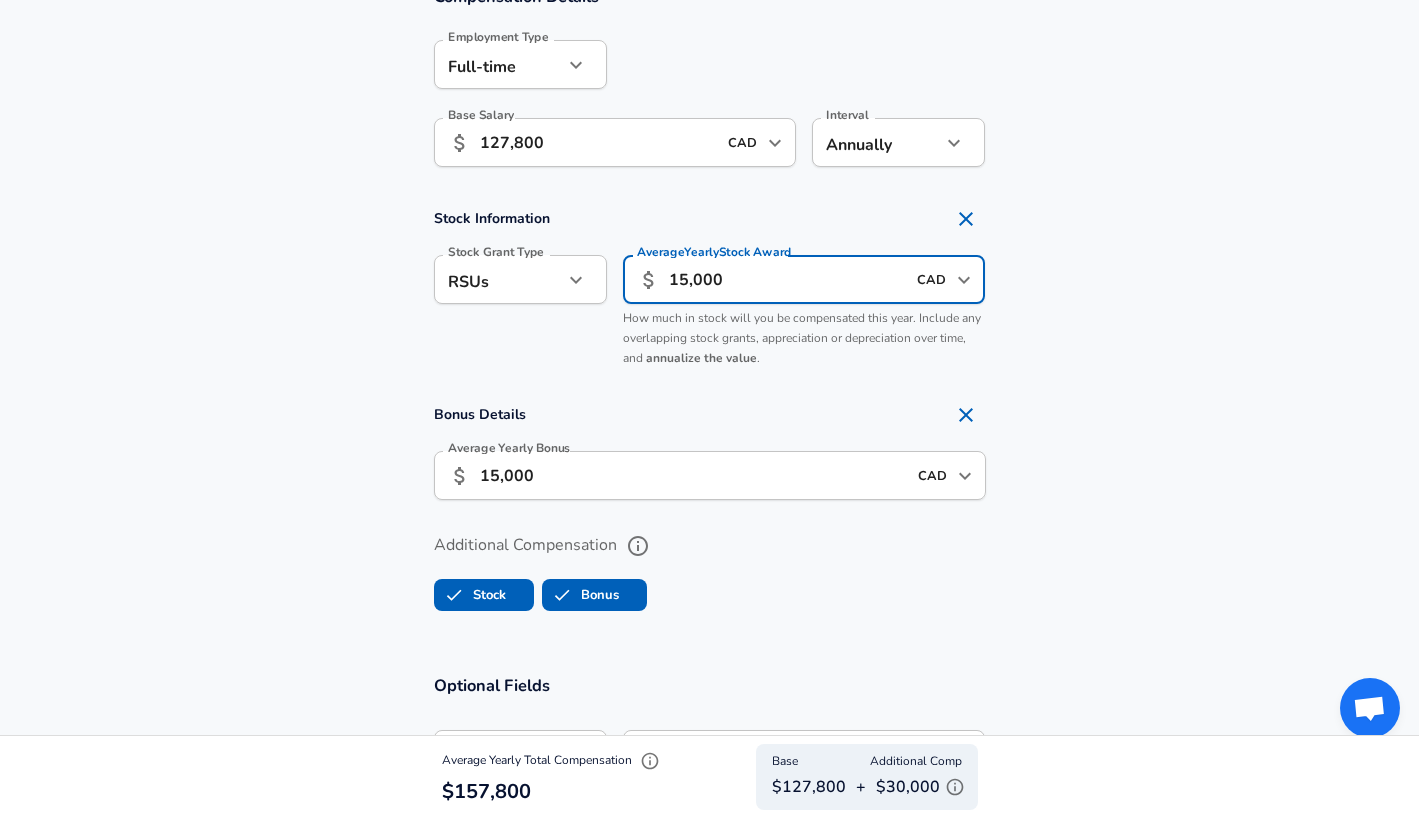 scroll, scrollTop: 1359, scrollLeft: 0, axis: vertical 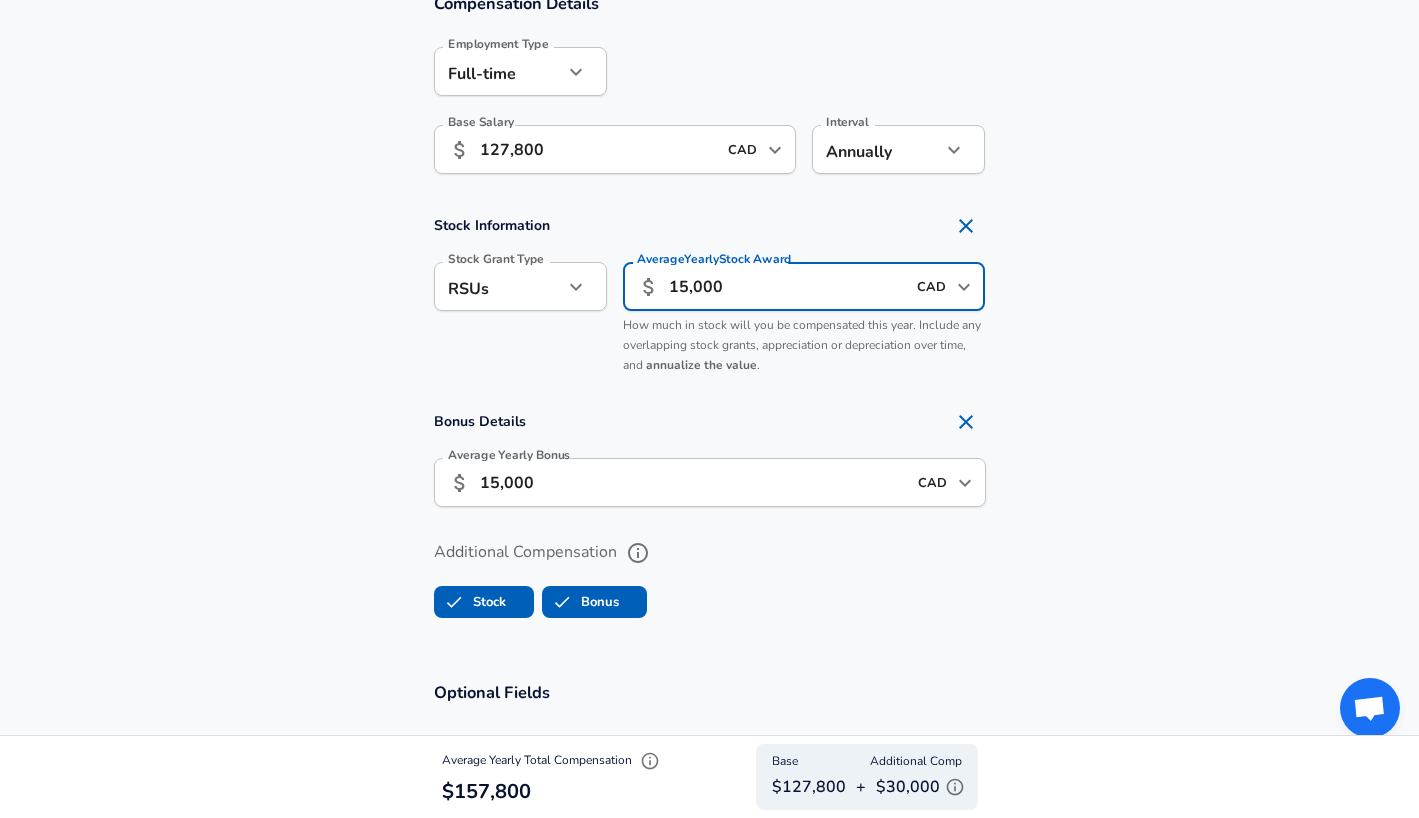 type on "15,000" 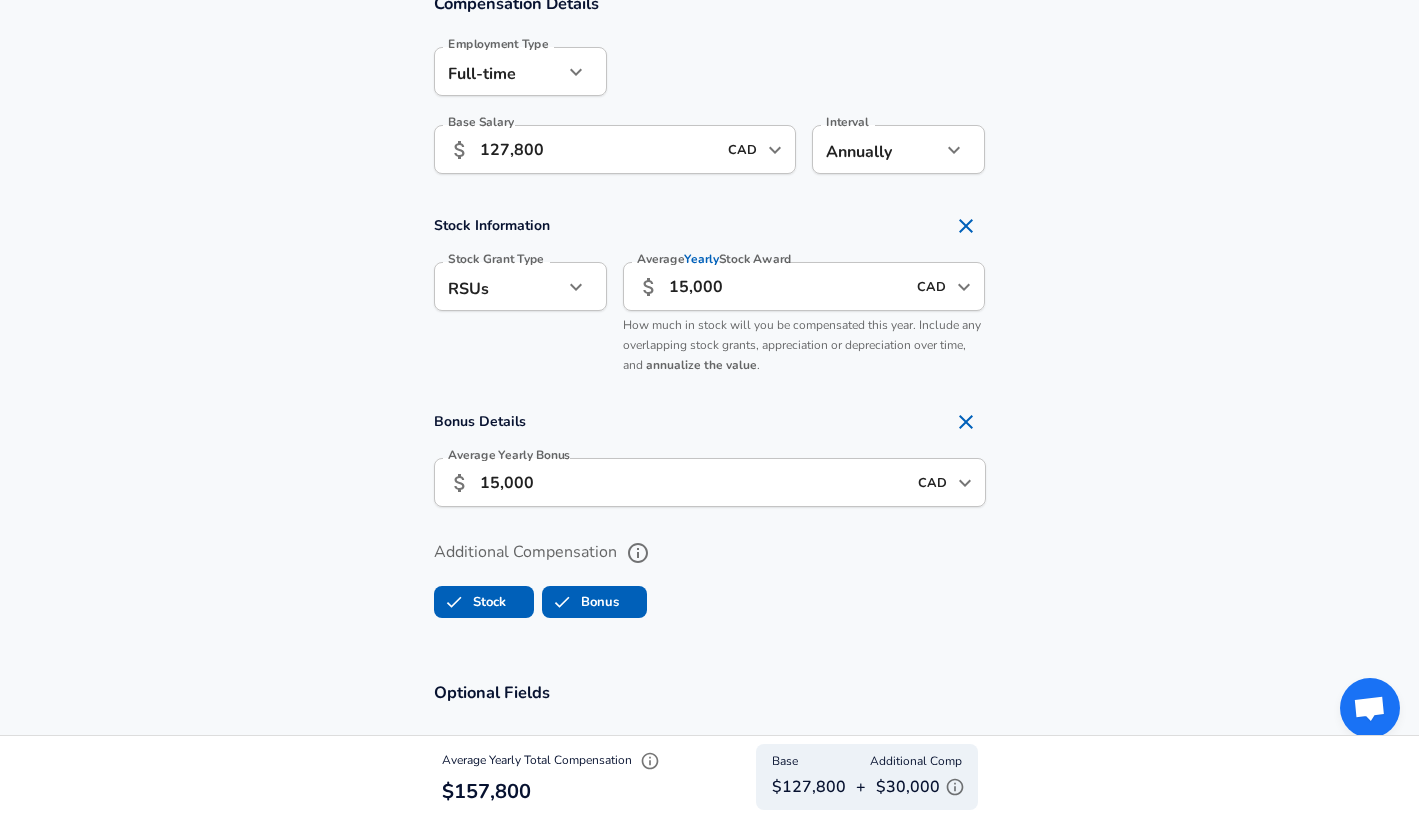 click on "Bonus Details  Average Yearly Bonus ​ 15,000 CAD ​ Average Yearly Bonus" at bounding box center [709, 461] 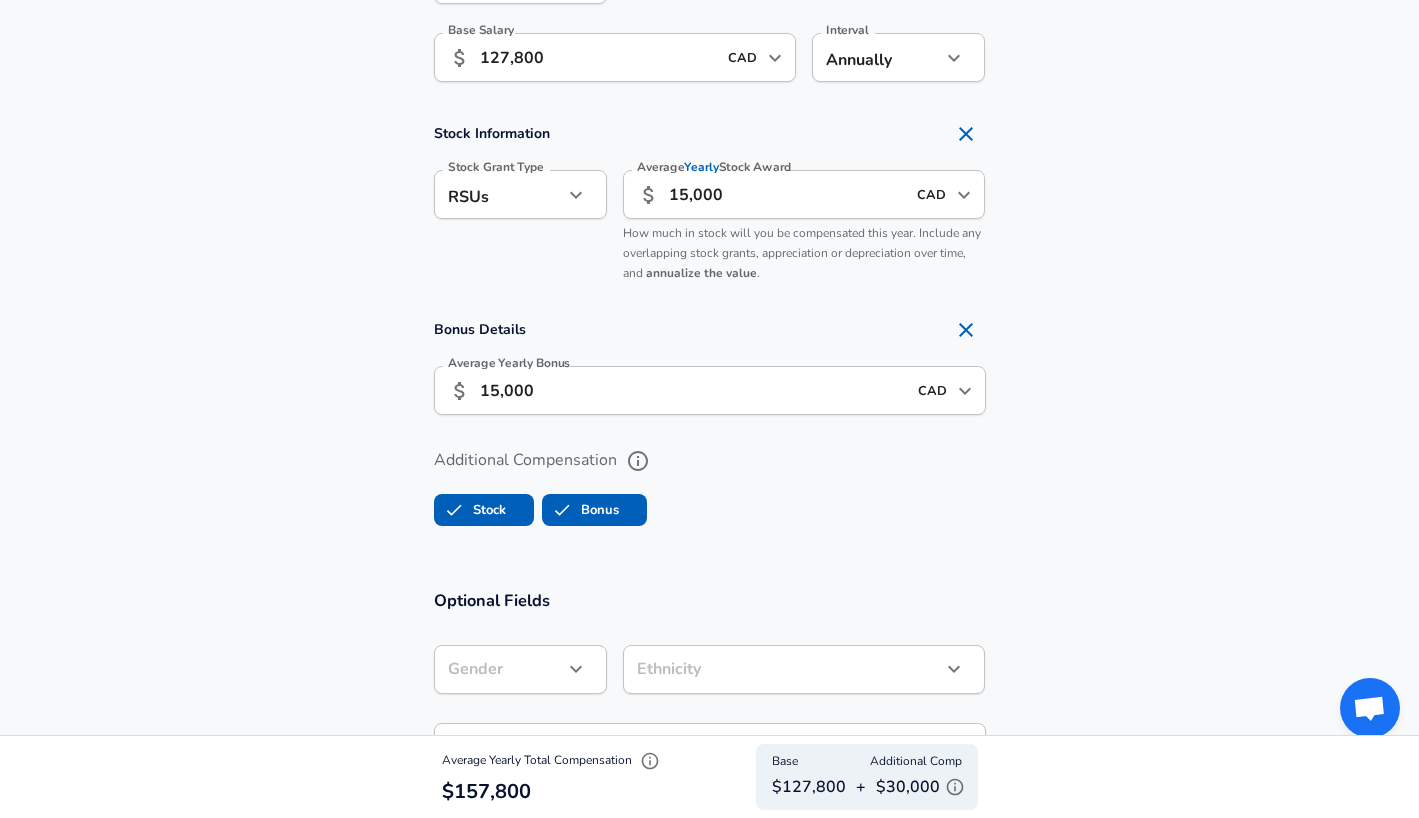 click on "Additional Compensation   Stock Bonus" at bounding box center [709, 481] 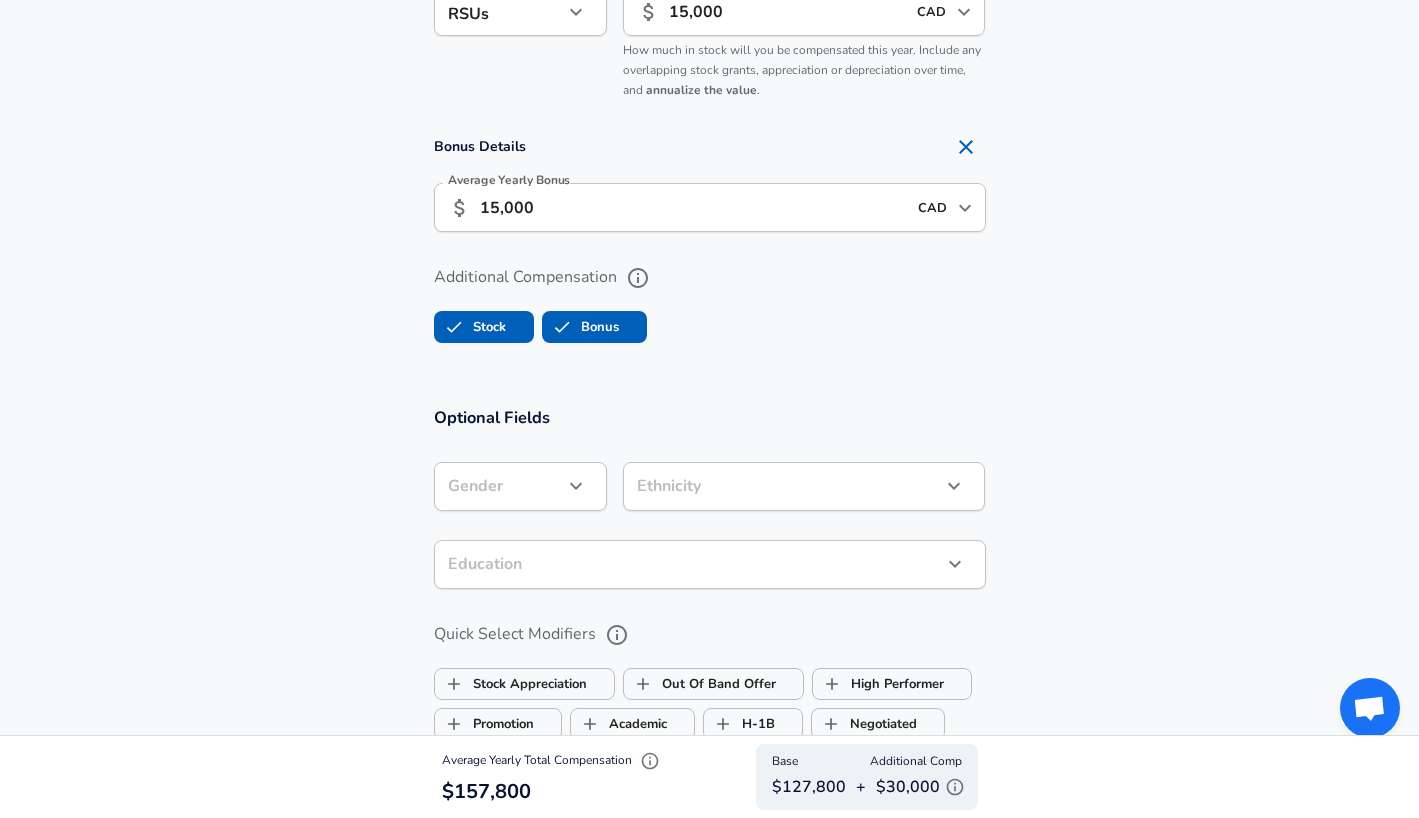scroll, scrollTop: 1645, scrollLeft: 0, axis: vertical 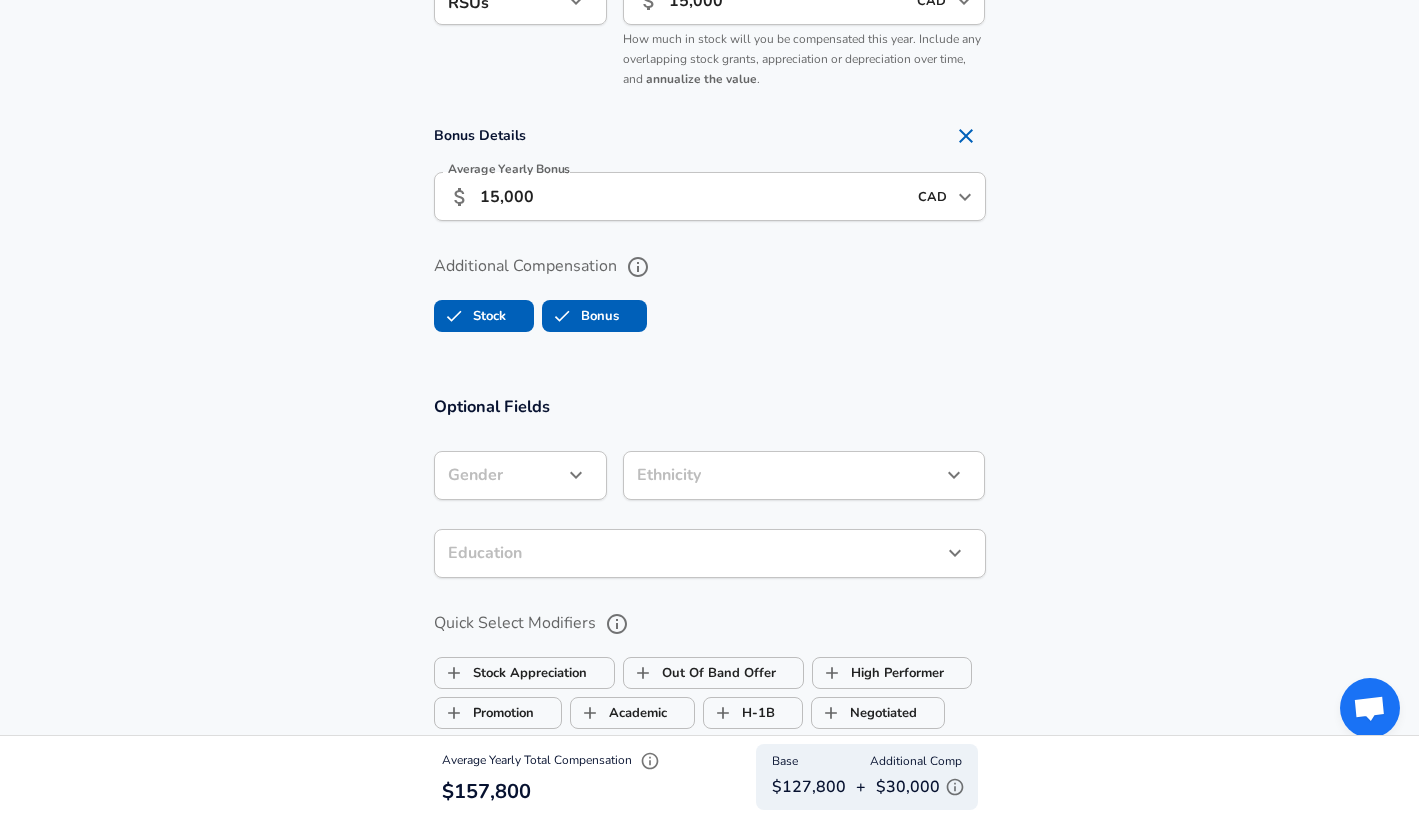 click on "Optional Fields Gender ​ Gender Ethnicity ​ Ethnicity Education ​ Education Quick Select Modifiers   Stock Appreciation Out Of Band Offer High Performer Promotion Academic H-1B Negotiated Additional Details x Additional Details 0 /500 characters Email Address Email Address   Providing an email allows for editing or removal of your submission. We may also reach out if we have any questions. Your email will not be published." at bounding box center [709, 720] 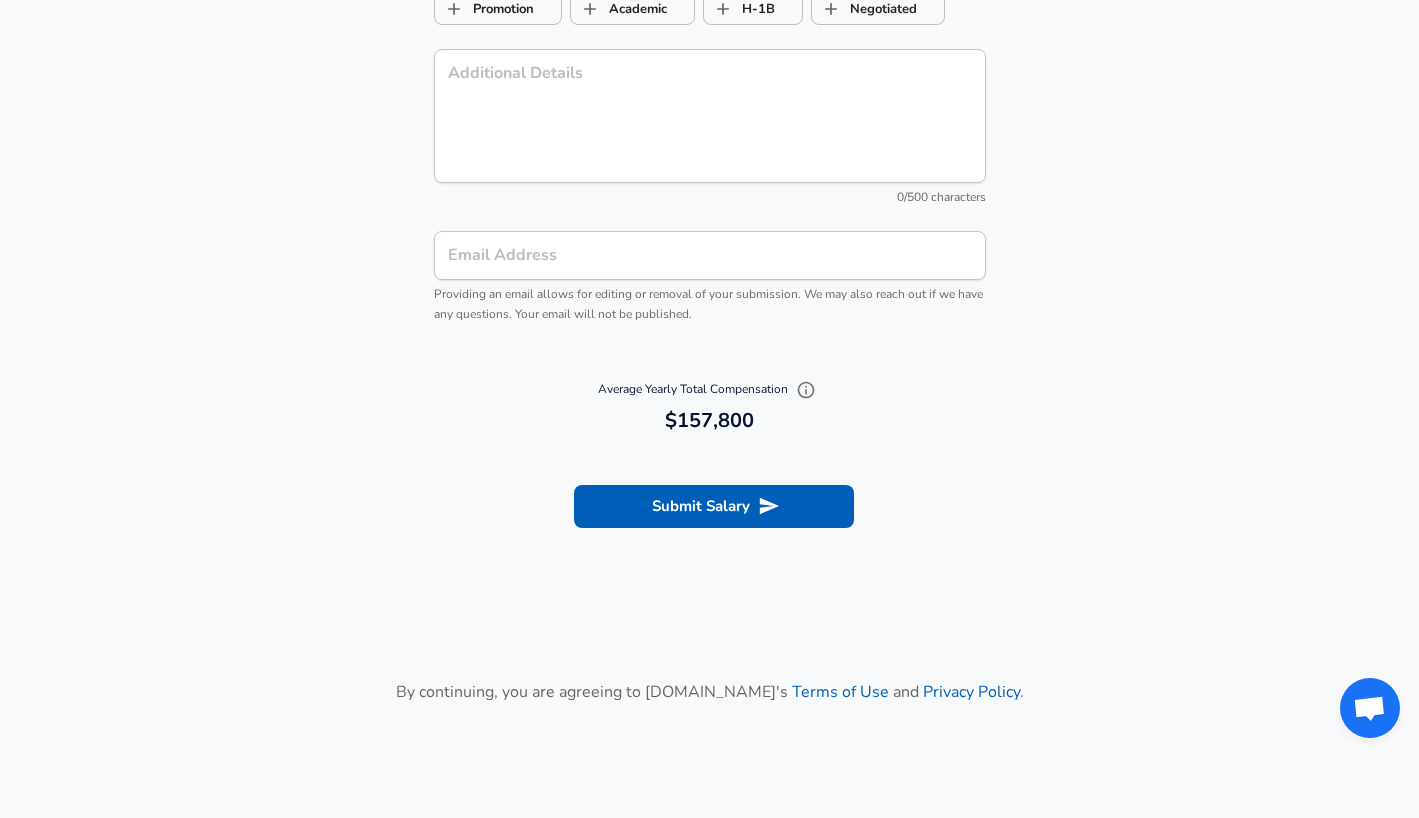 scroll, scrollTop: 2362, scrollLeft: 0, axis: vertical 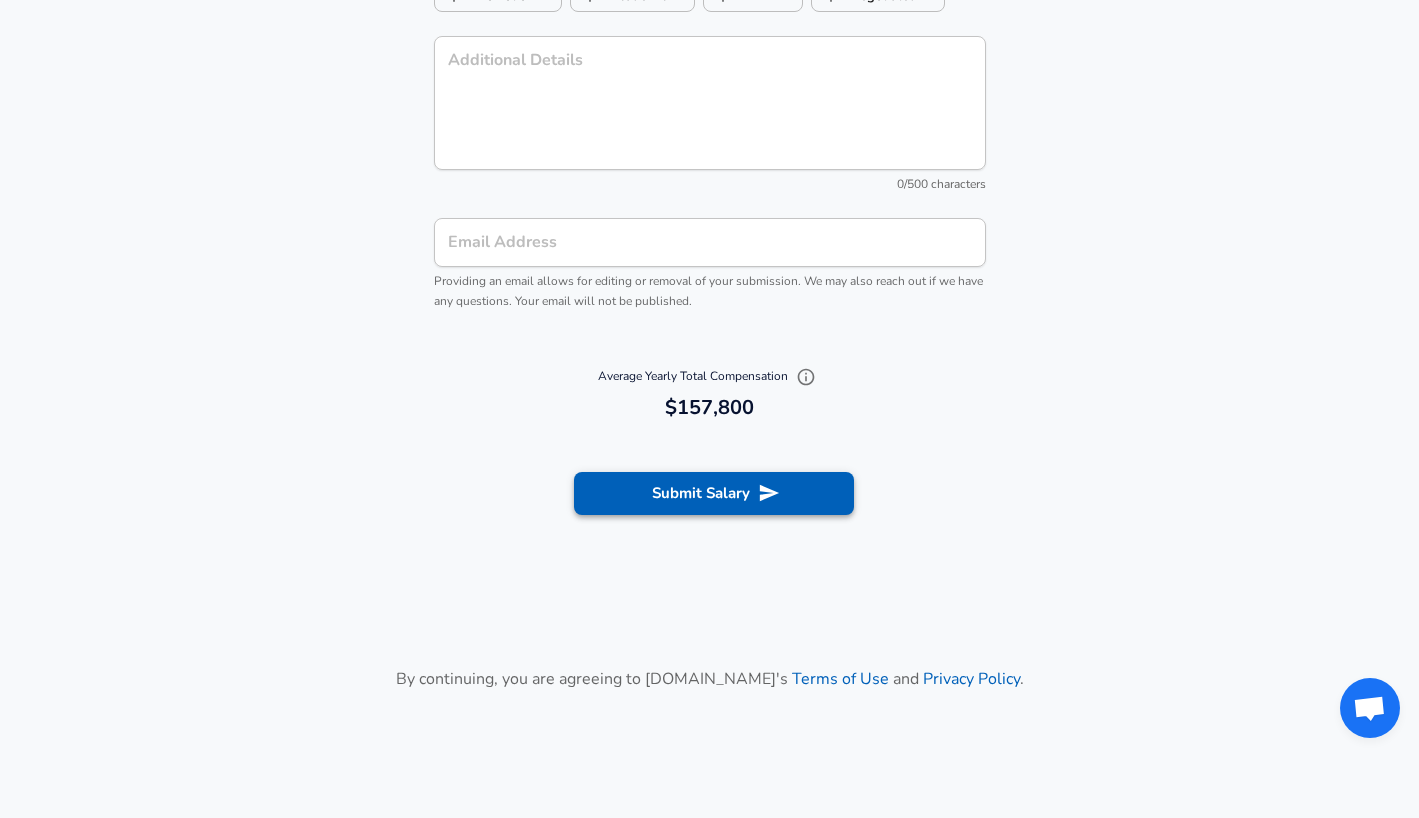 click on "Submit Salary" at bounding box center [714, 493] 